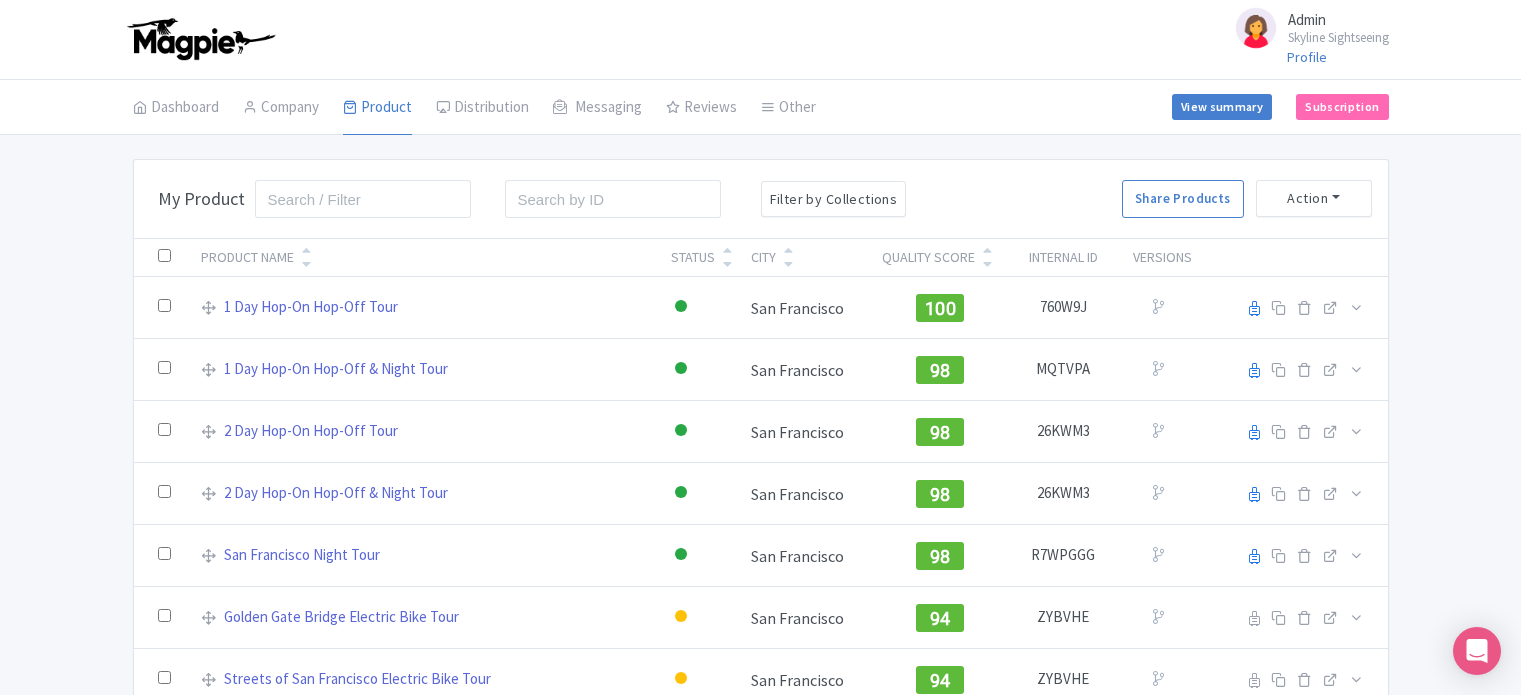 scroll, scrollTop: 0, scrollLeft: 0, axis: both 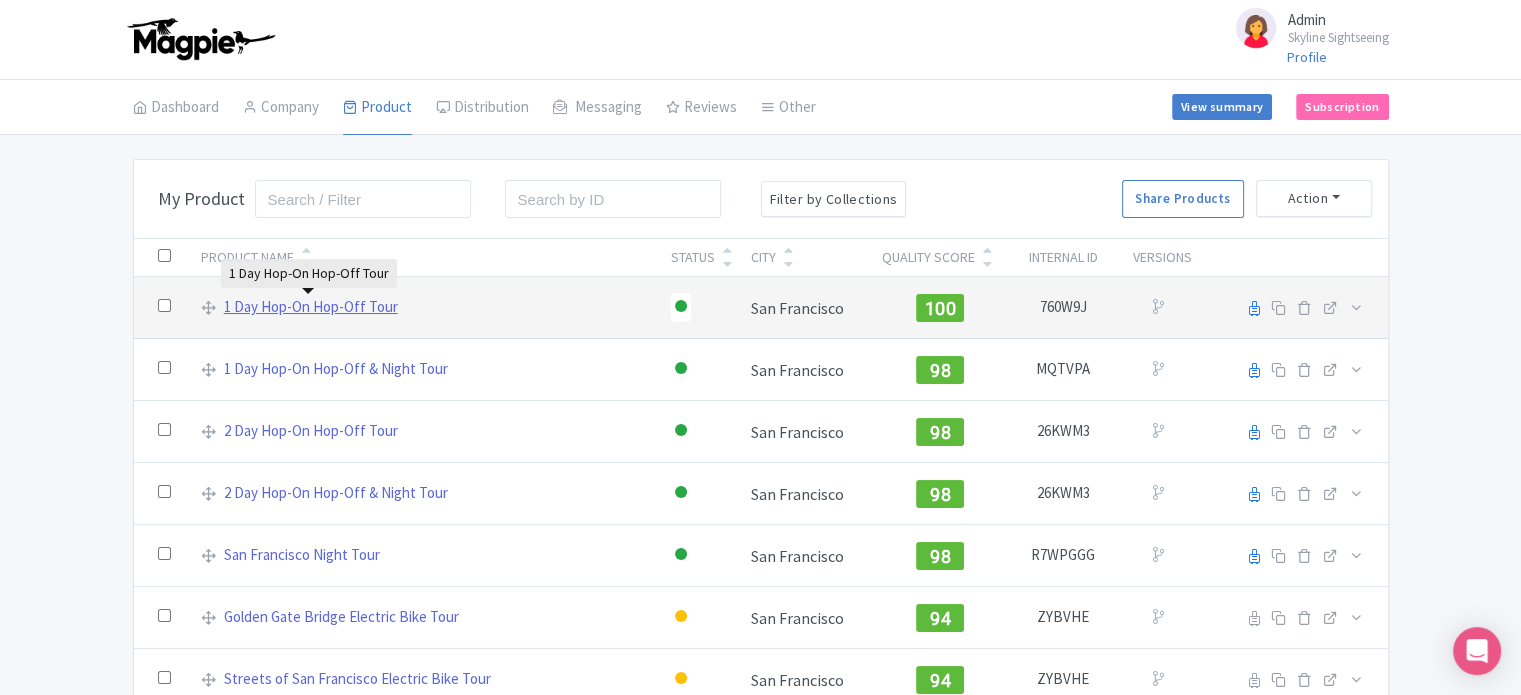 click on "1 Day Hop-On Hop-Off Tour" at bounding box center [311, 307] 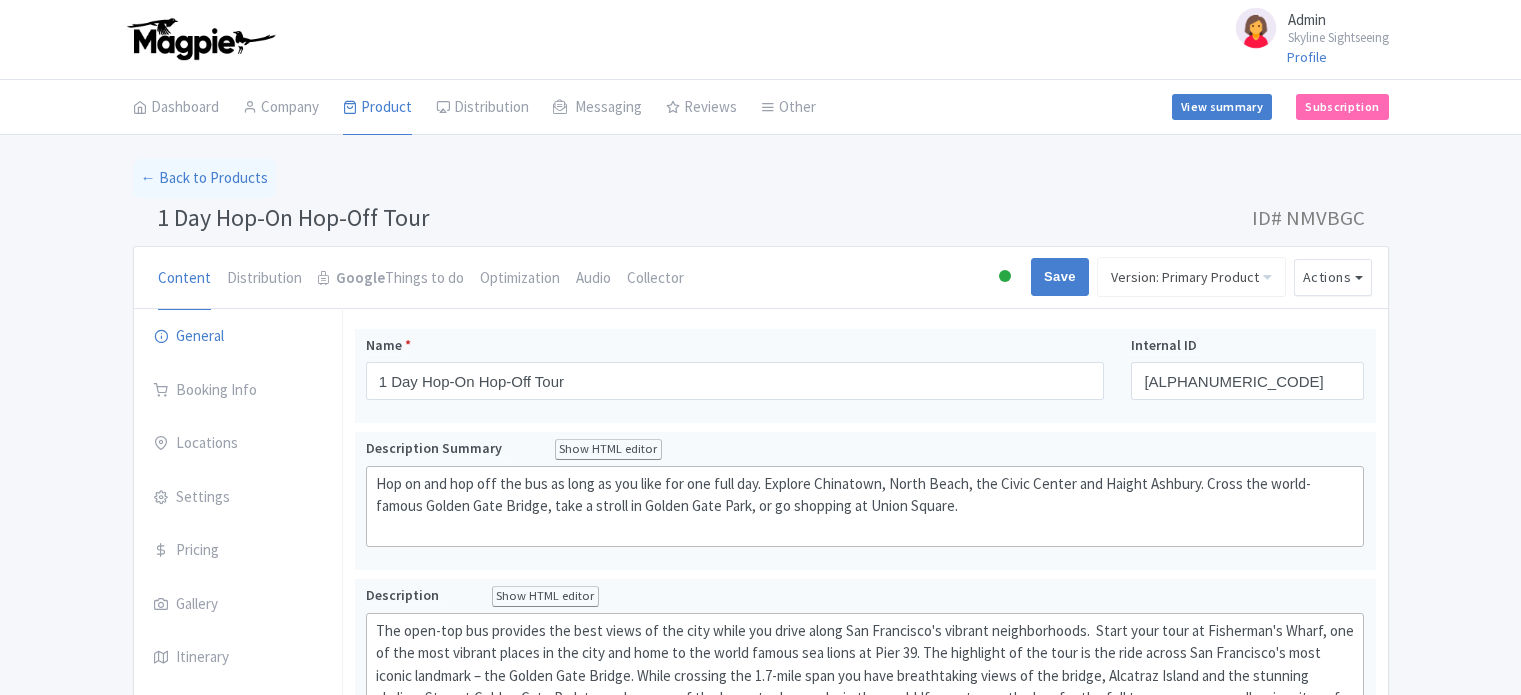 scroll, scrollTop: 0, scrollLeft: 0, axis: both 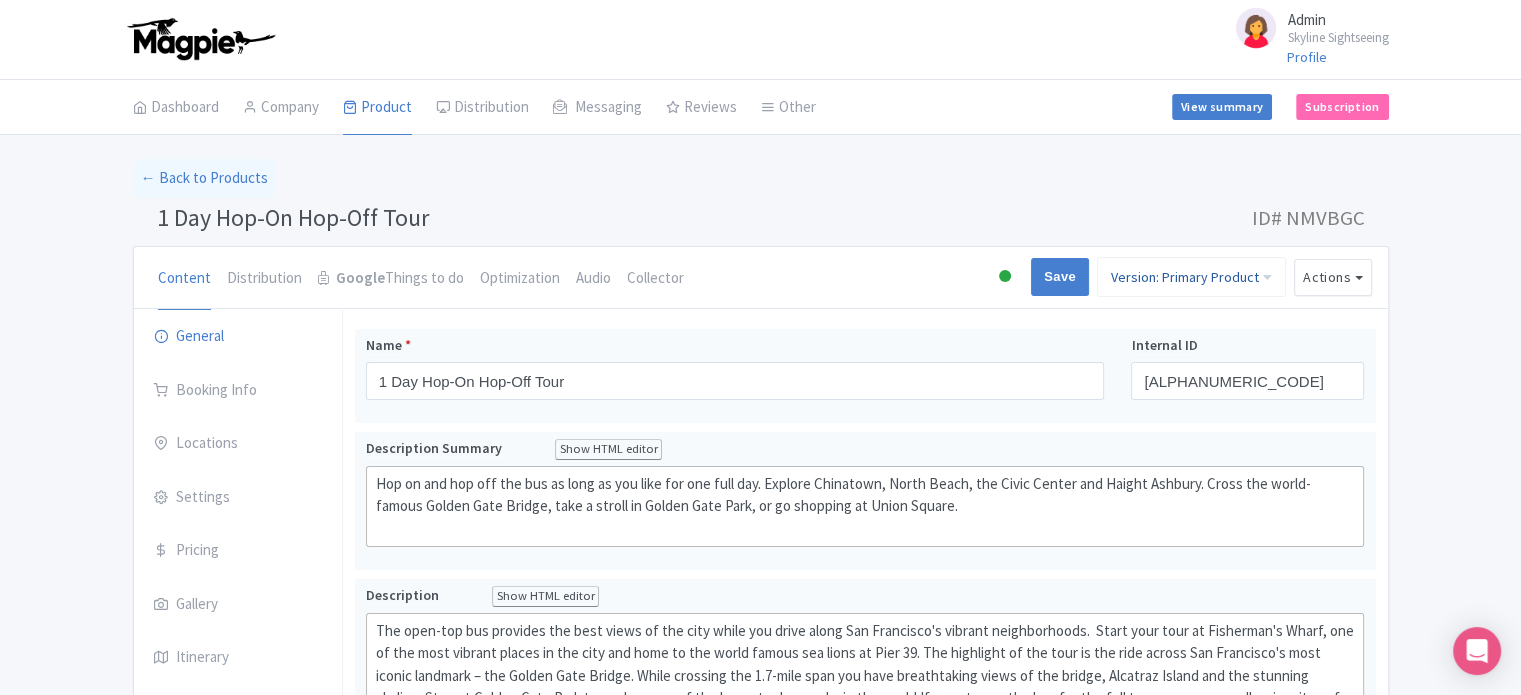click on "Version: Primary Product" at bounding box center [1191, 277] 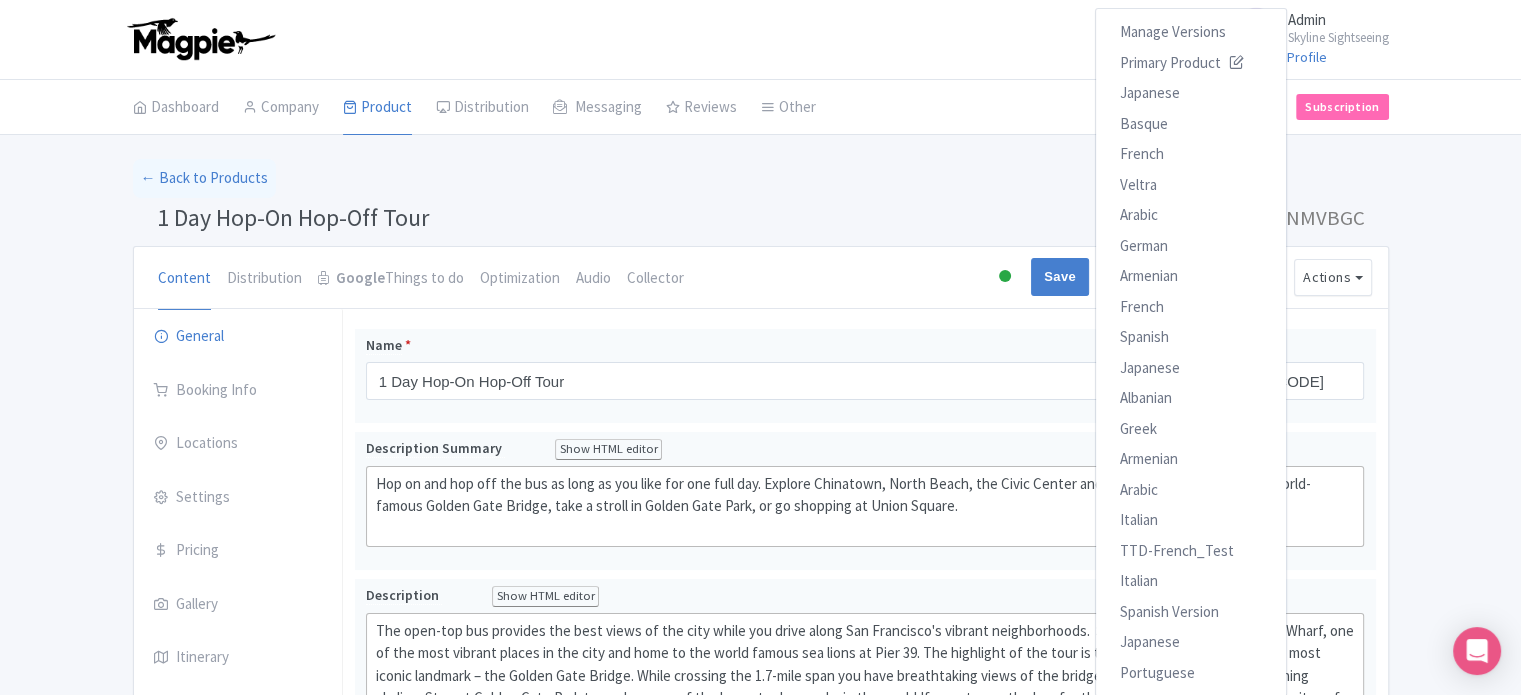 click on "1 Day Hop-On Hop-Off Tour
ID# NMVBGC" at bounding box center (761, 222) 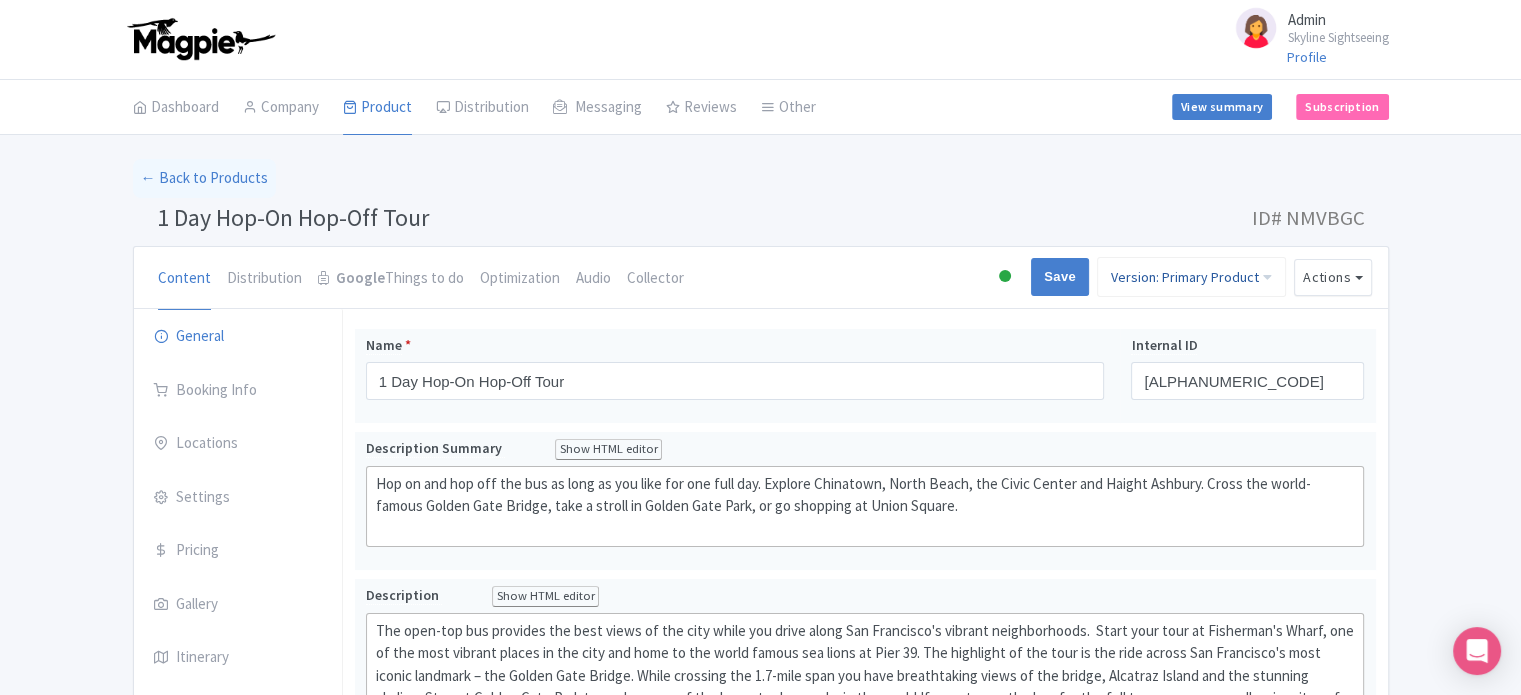 click on "Version: Primary Product" at bounding box center [1191, 277] 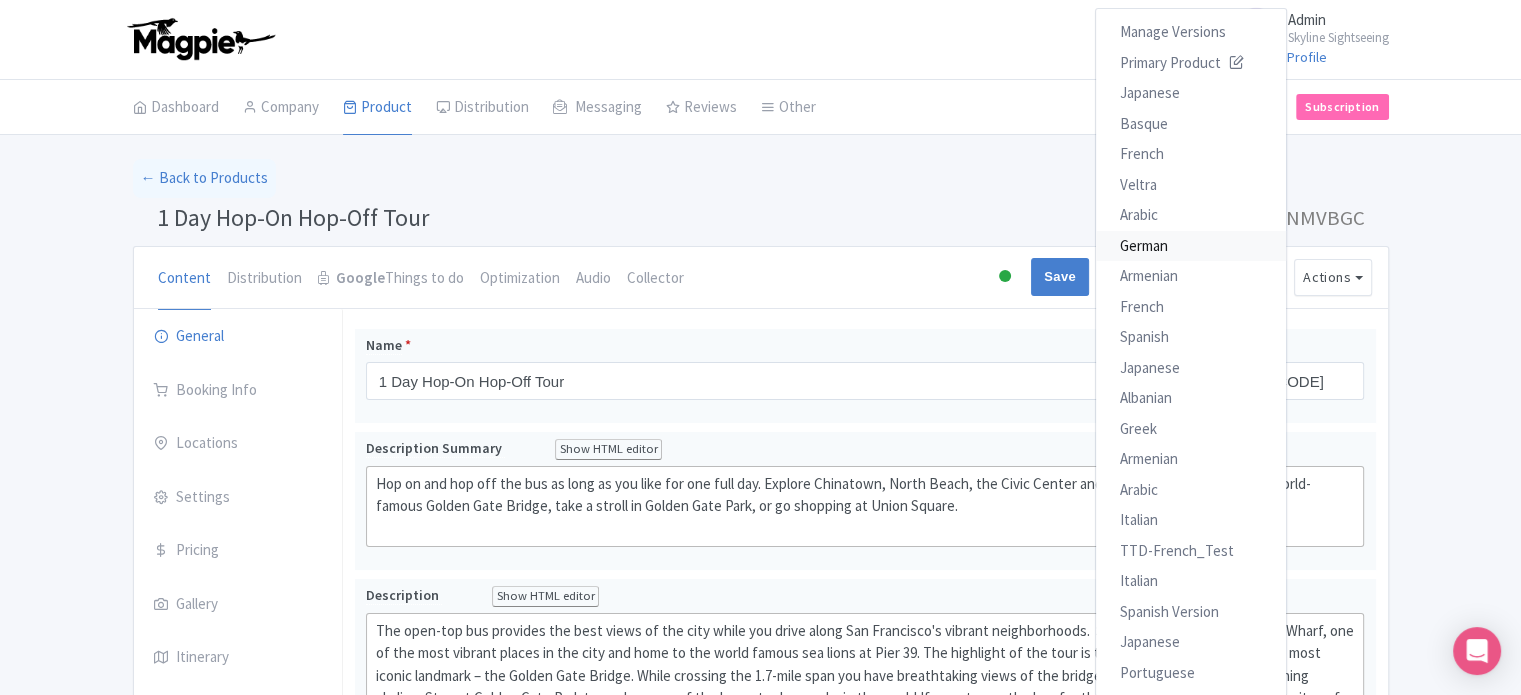 click on "German" at bounding box center [1191, 246] 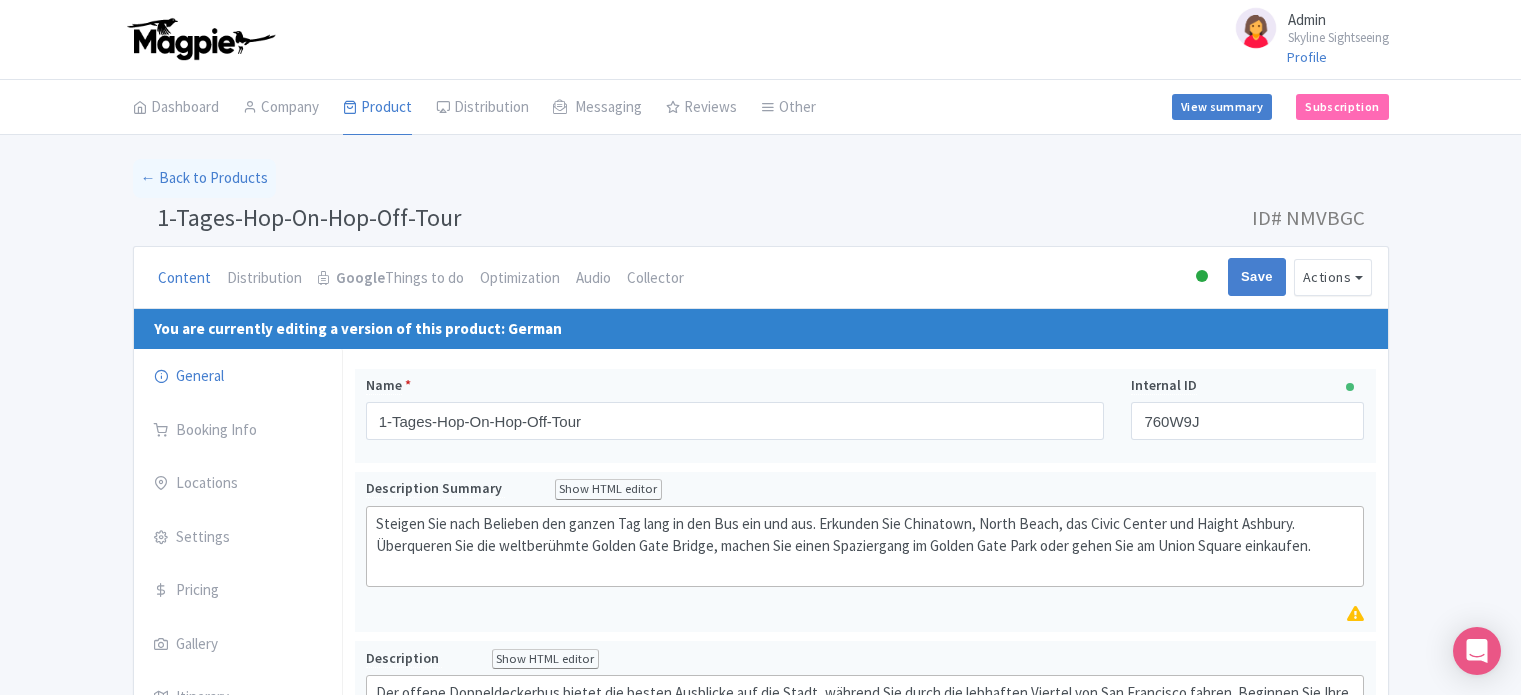 scroll, scrollTop: 0, scrollLeft: 0, axis: both 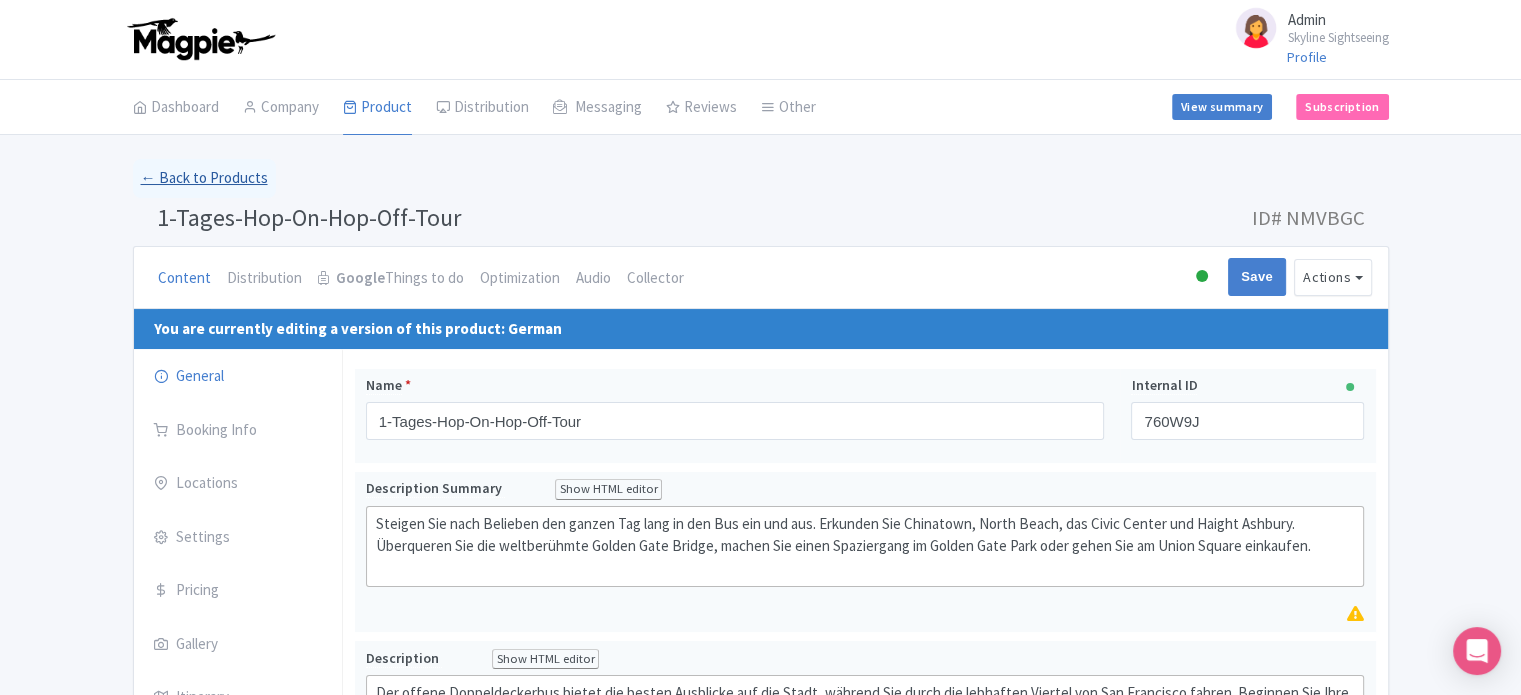 click on "← Back to Products" at bounding box center (204, 178) 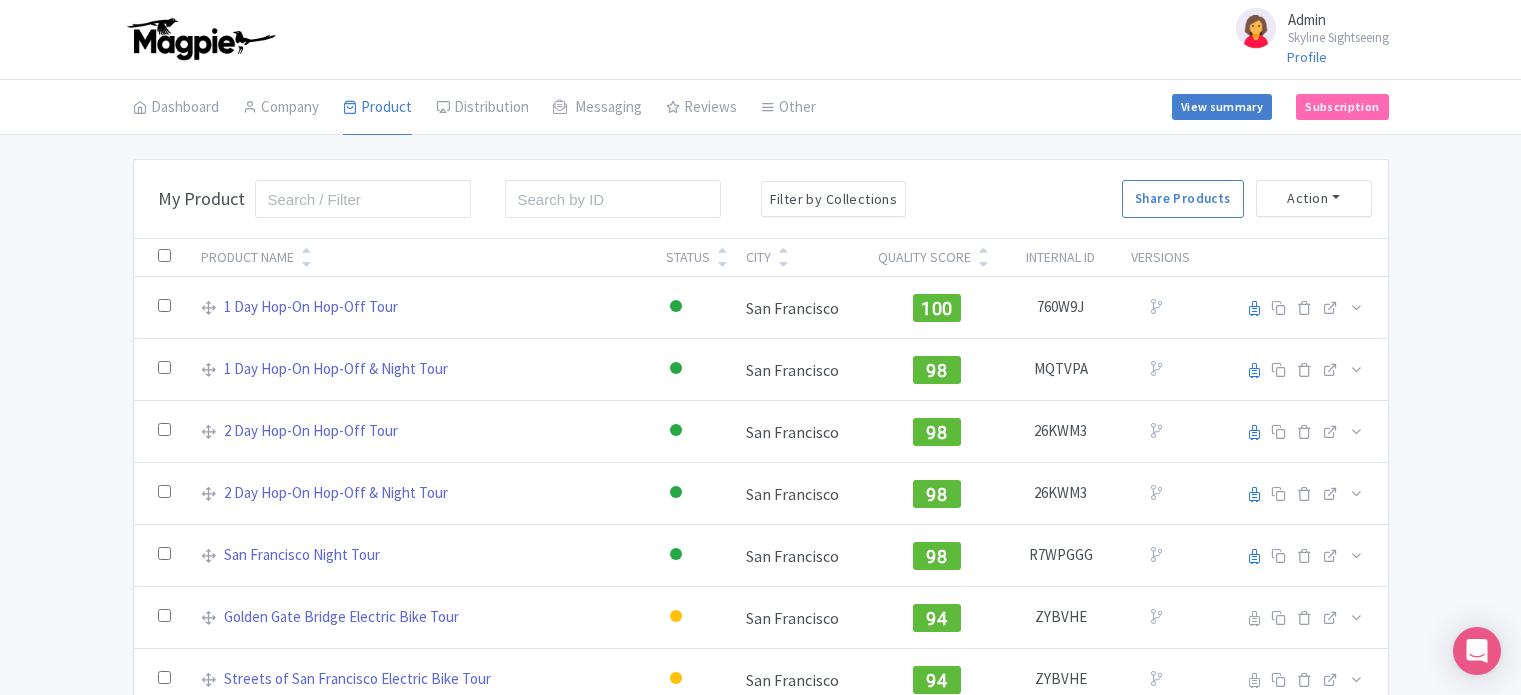 scroll, scrollTop: 0, scrollLeft: 0, axis: both 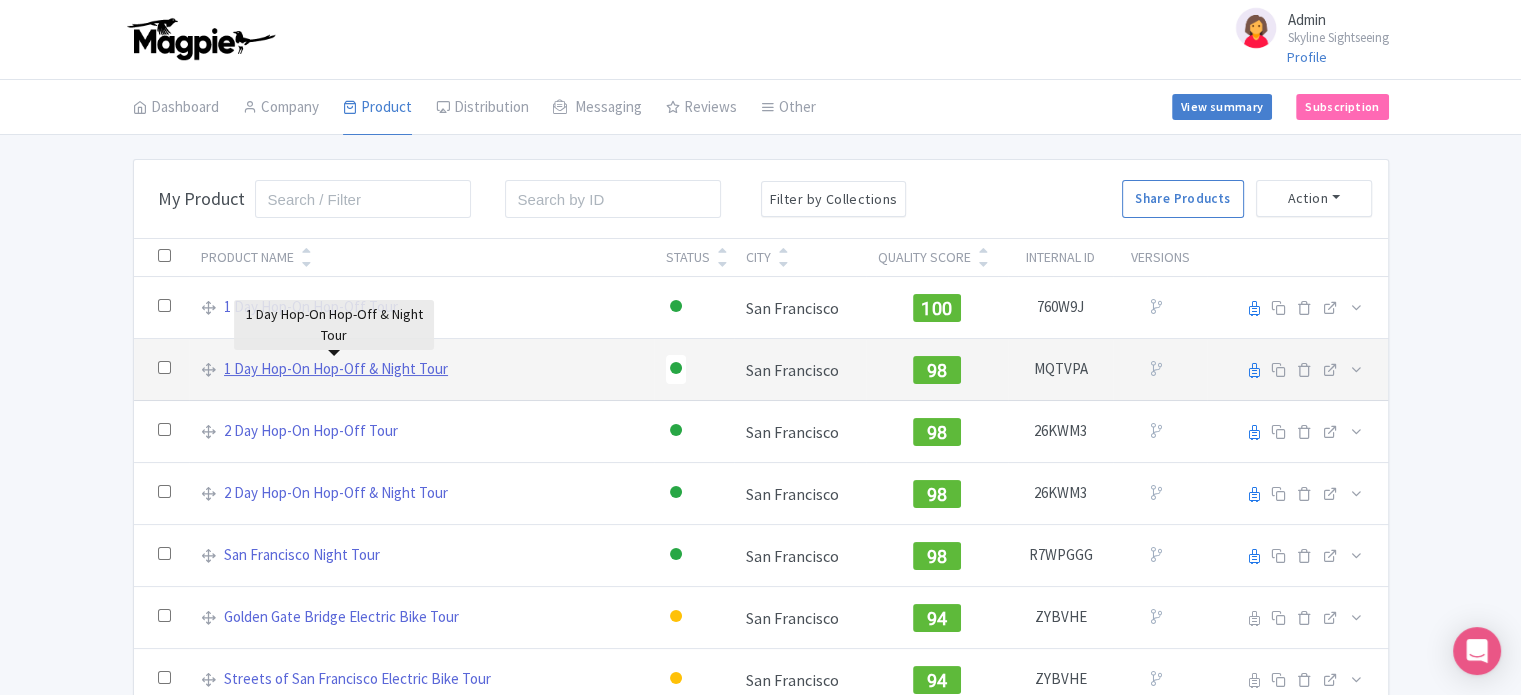 click on "1 Day Hop-On Hop-Off & Night Tour" at bounding box center [336, 369] 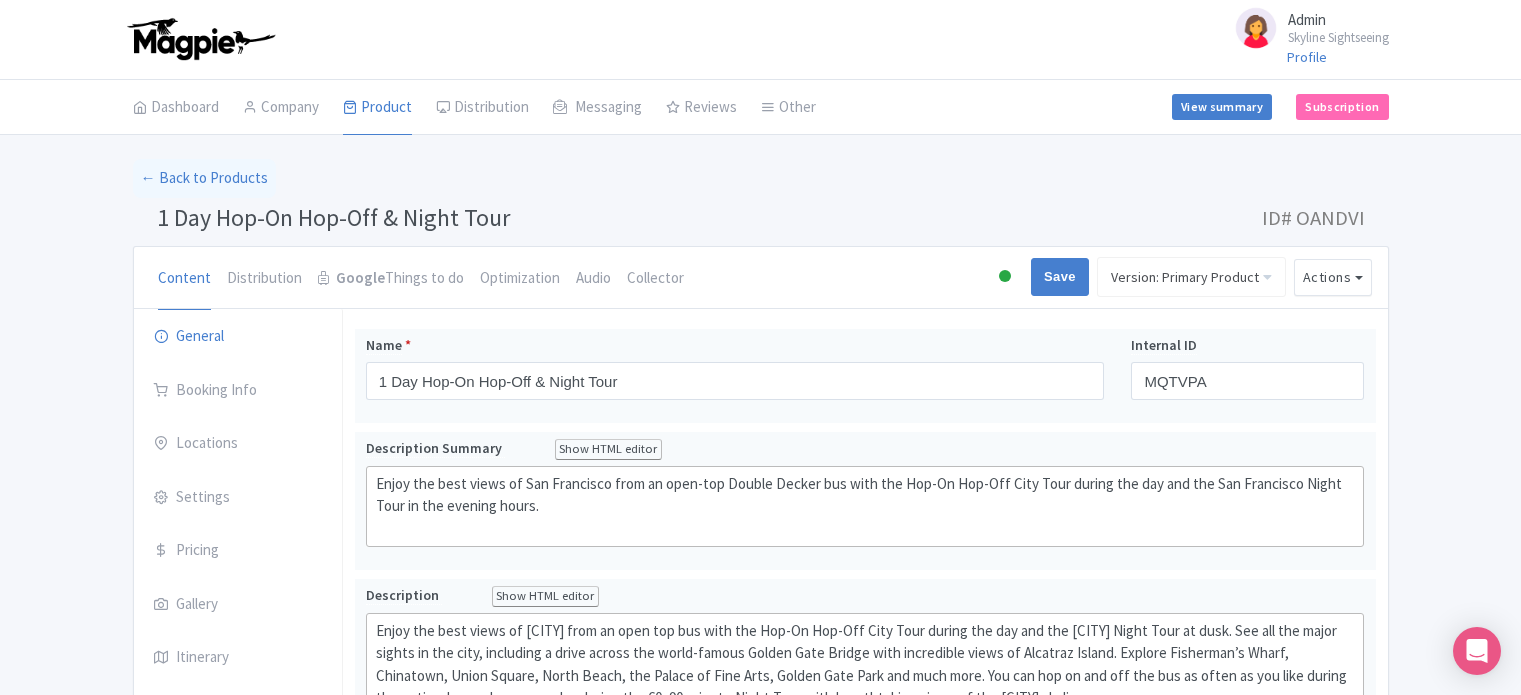 scroll, scrollTop: 0, scrollLeft: 0, axis: both 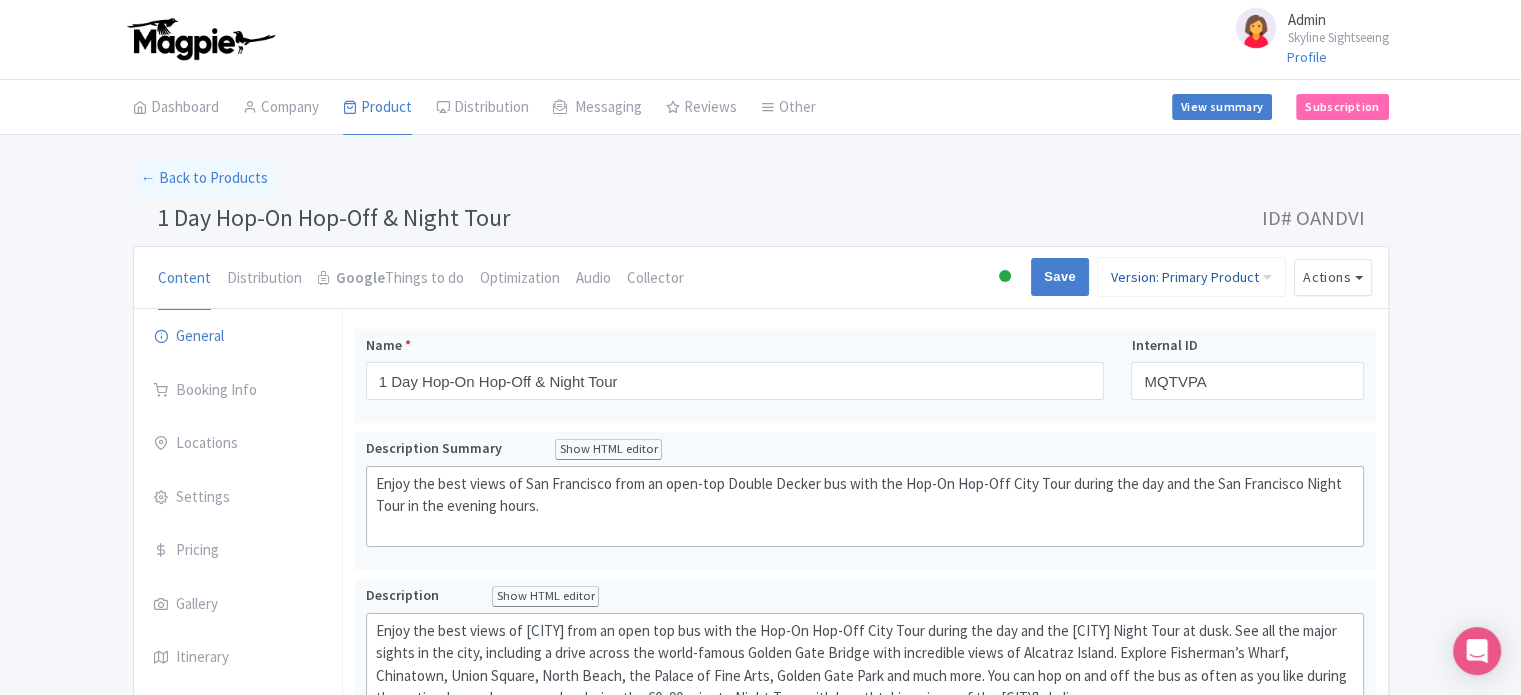 click on "Version: Primary Product" at bounding box center [1191, 277] 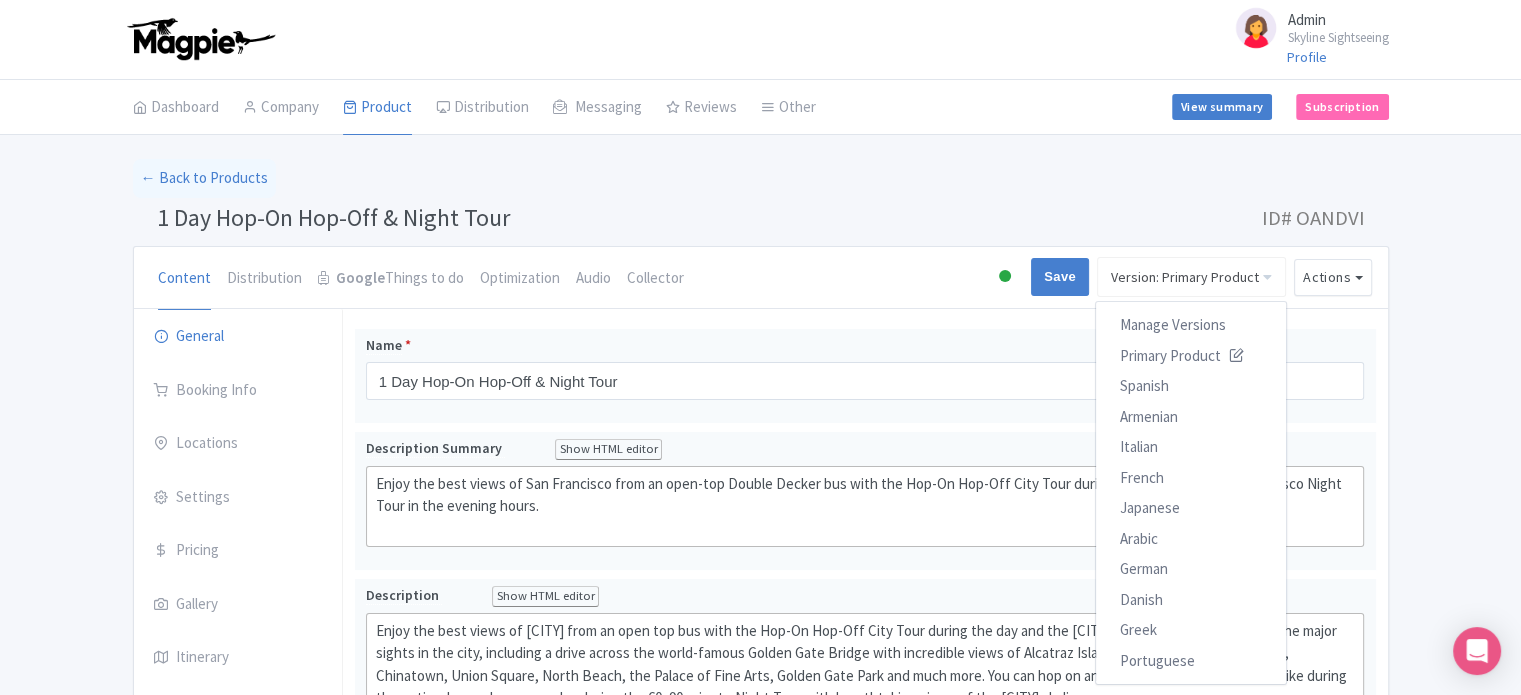 click on "← Back to Products" at bounding box center [761, 178] 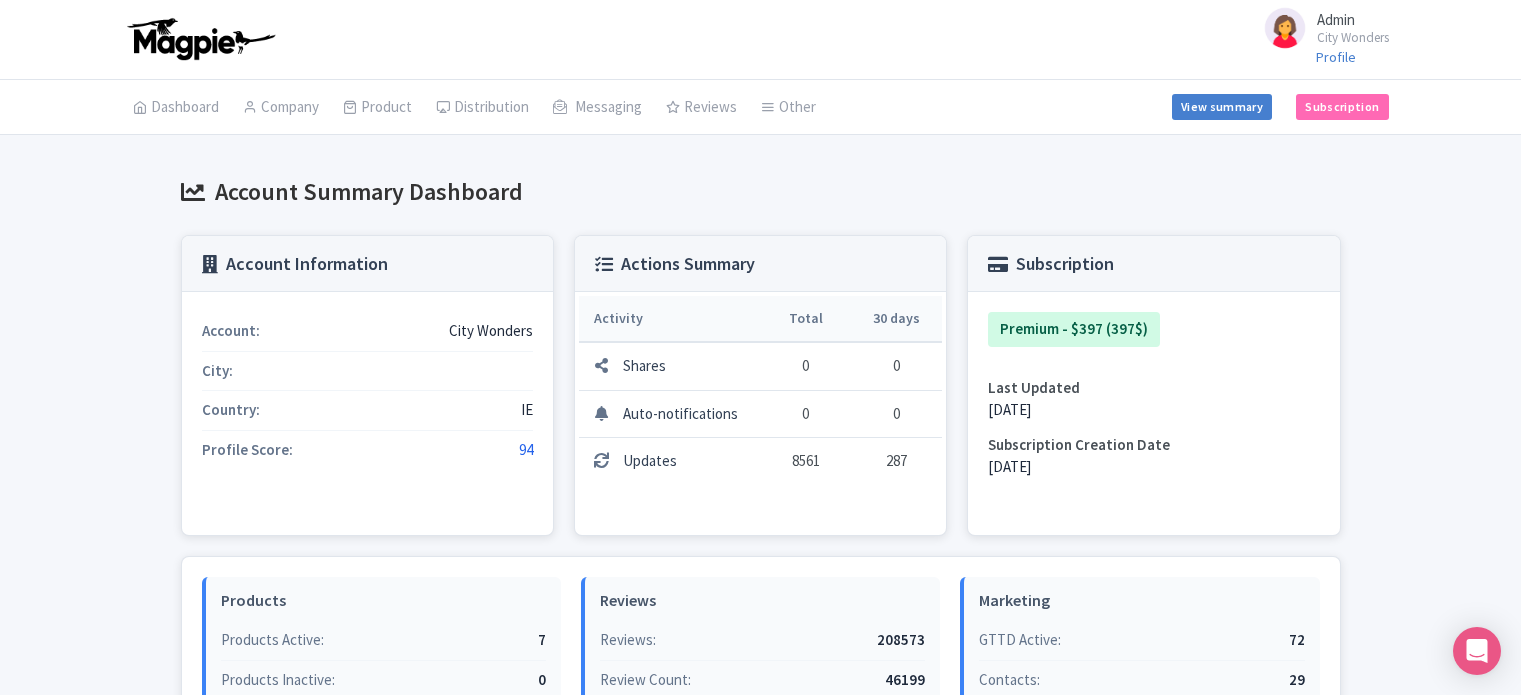 scroll, scrollTop: 0, scrollLeft: 0, axis: both 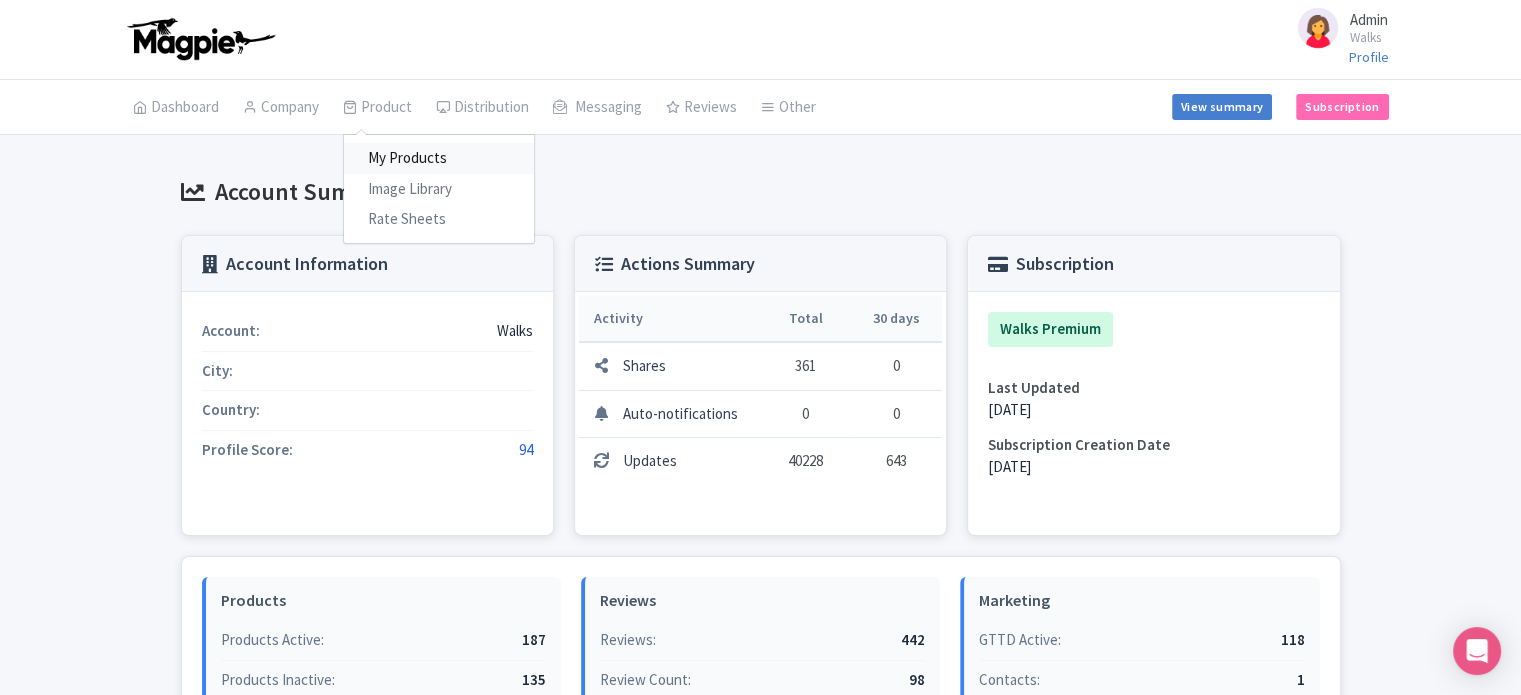 click on "My Products" at bounding box center [439, 158] 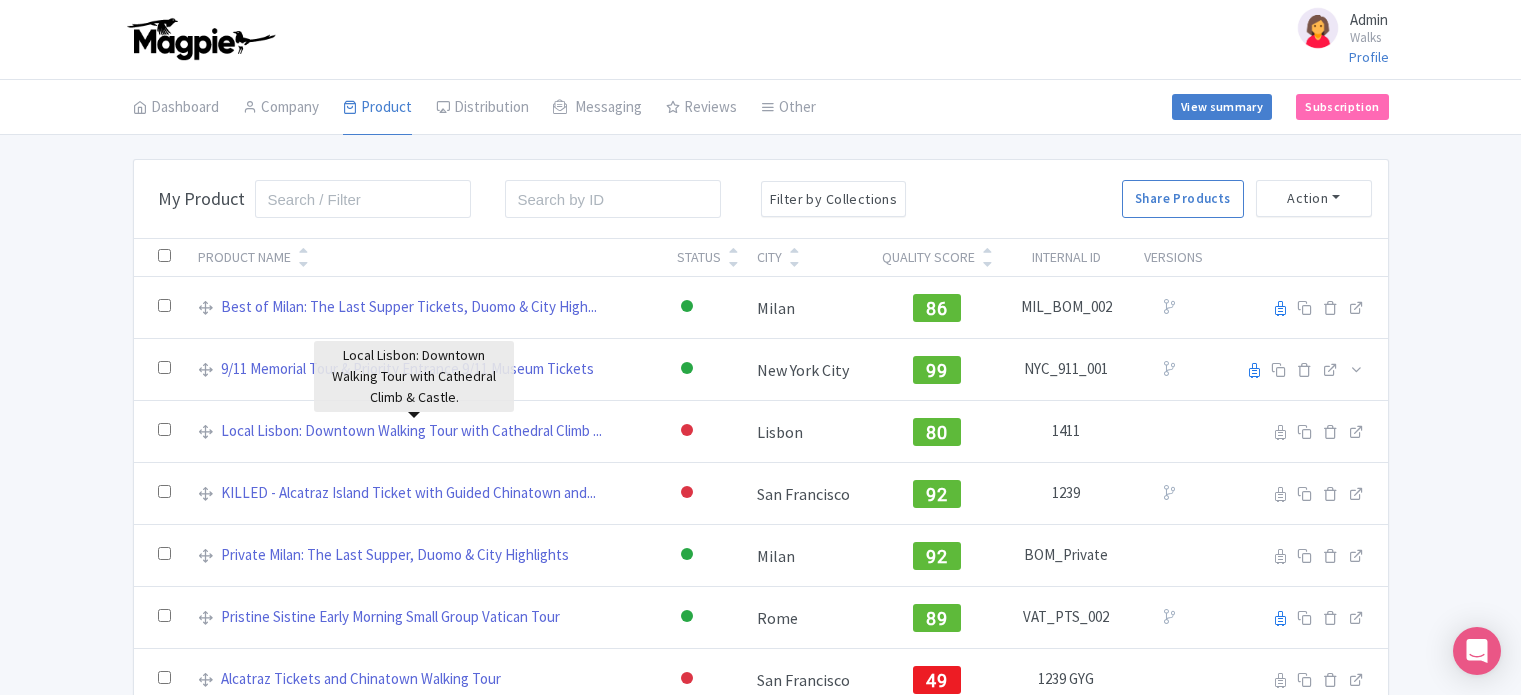 scroll, scrollTop: 0, scrollLeft: 0, axis: both 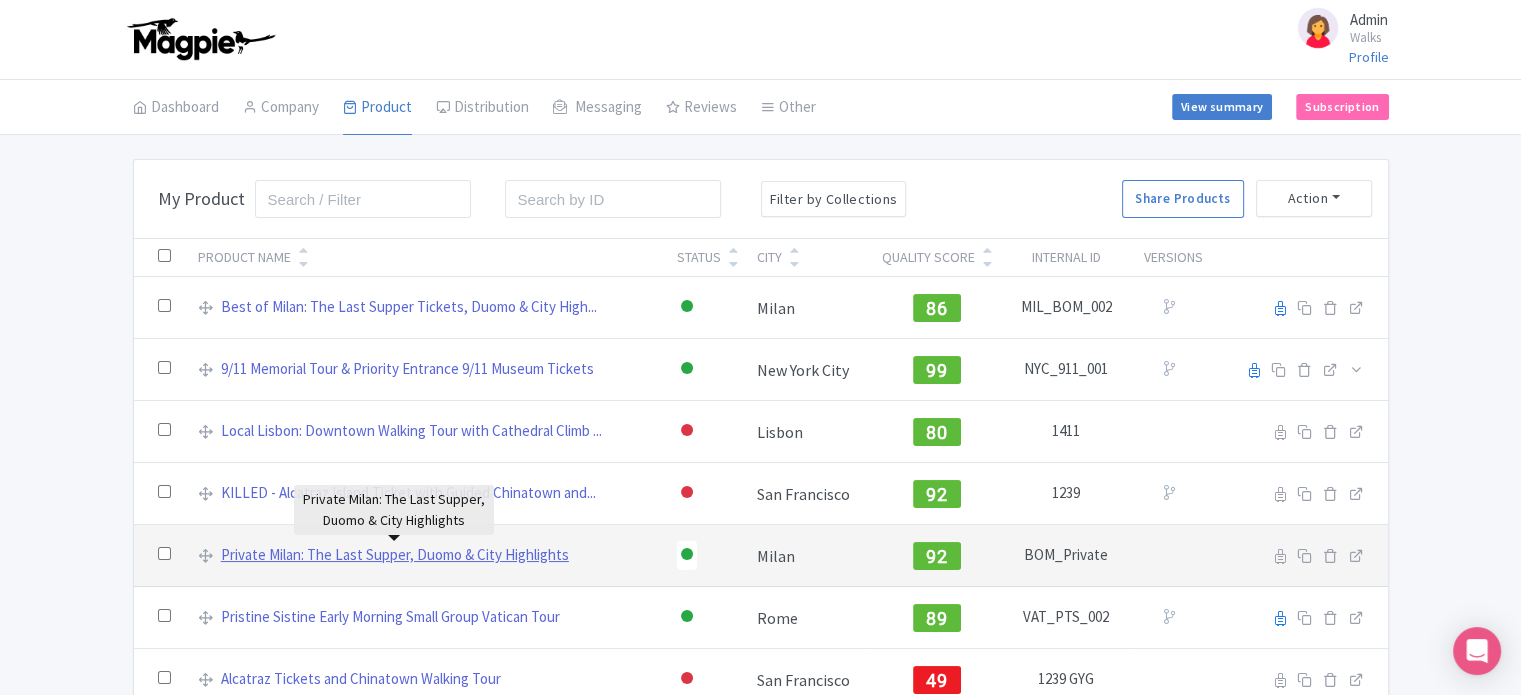 click on "Private Milan: The Last Supper, Duomo & City Highlights" at bounding box center [395, 555] 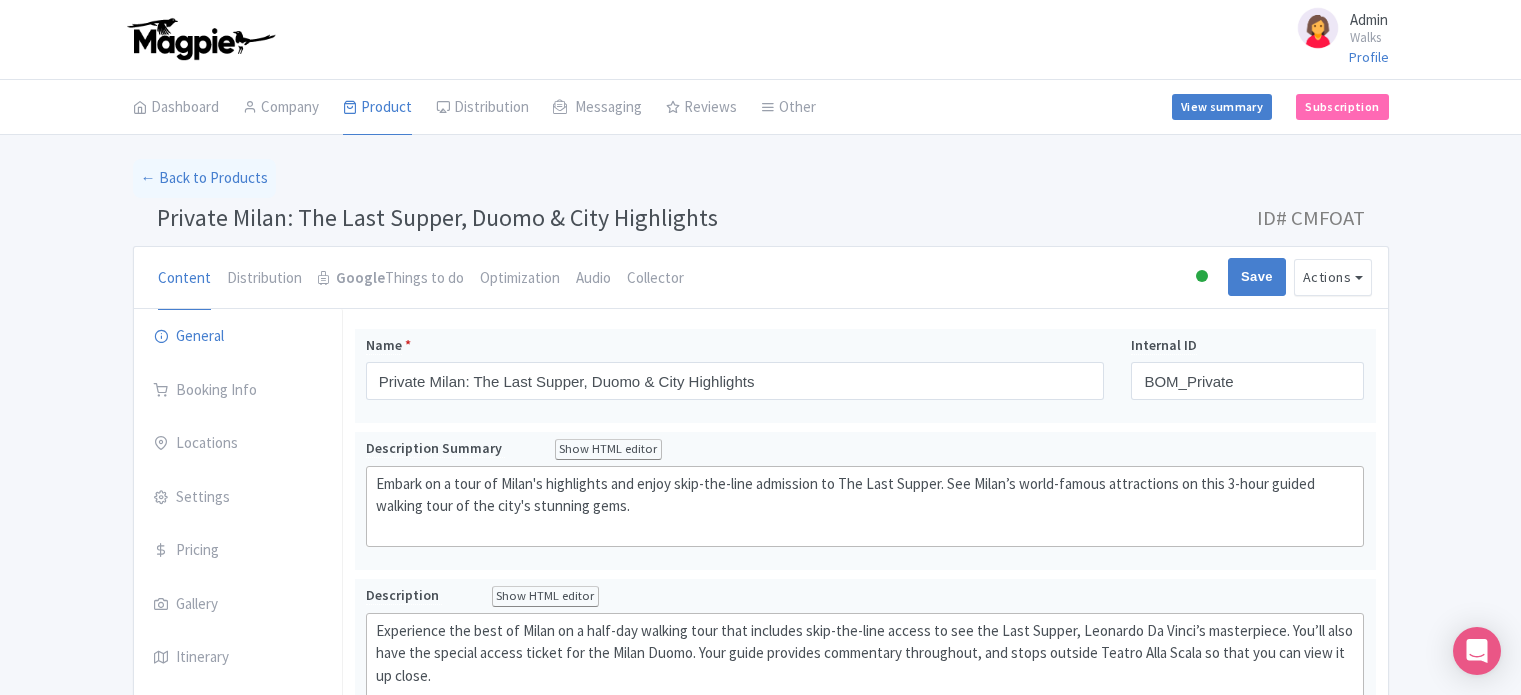 scroll, scrollTop: 0, scrollLeft: 0, axis: both 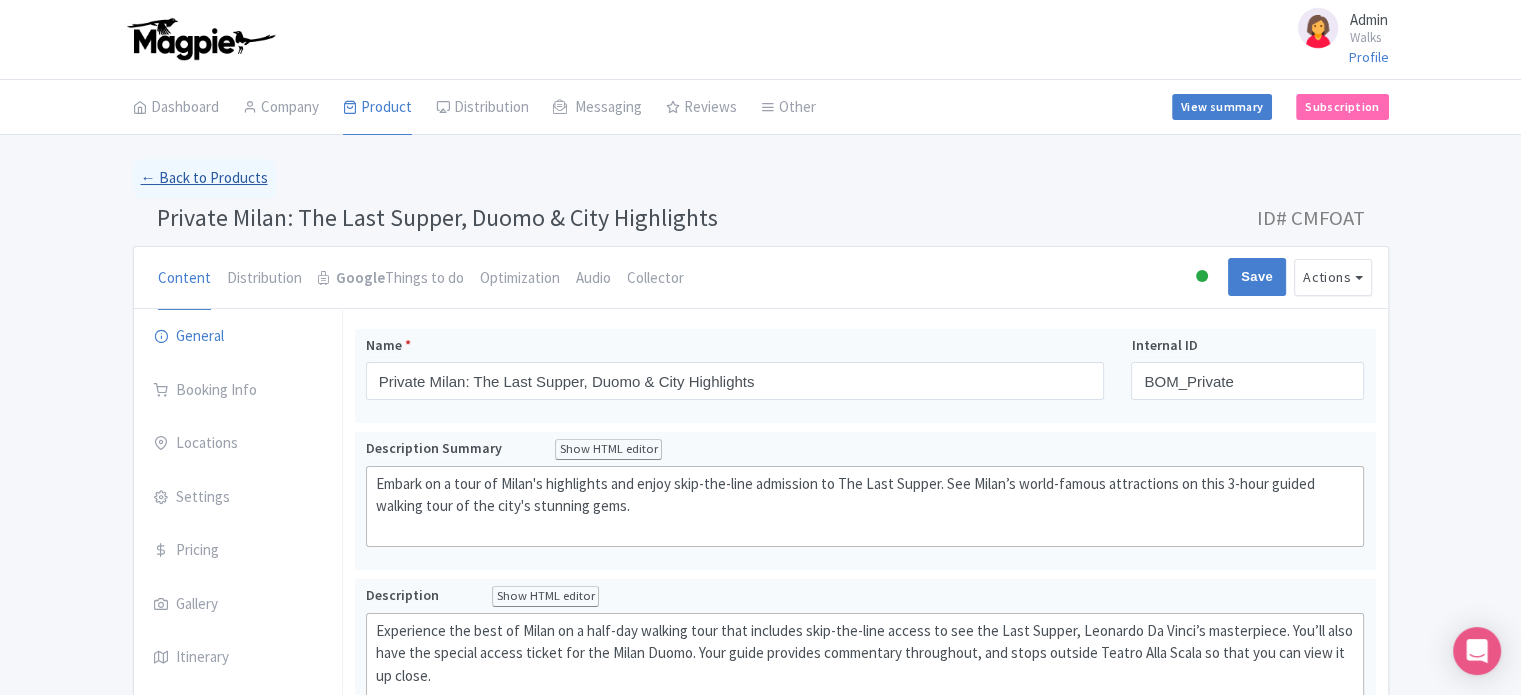 click on "← Back to Products" at bounding box center [204, 178] 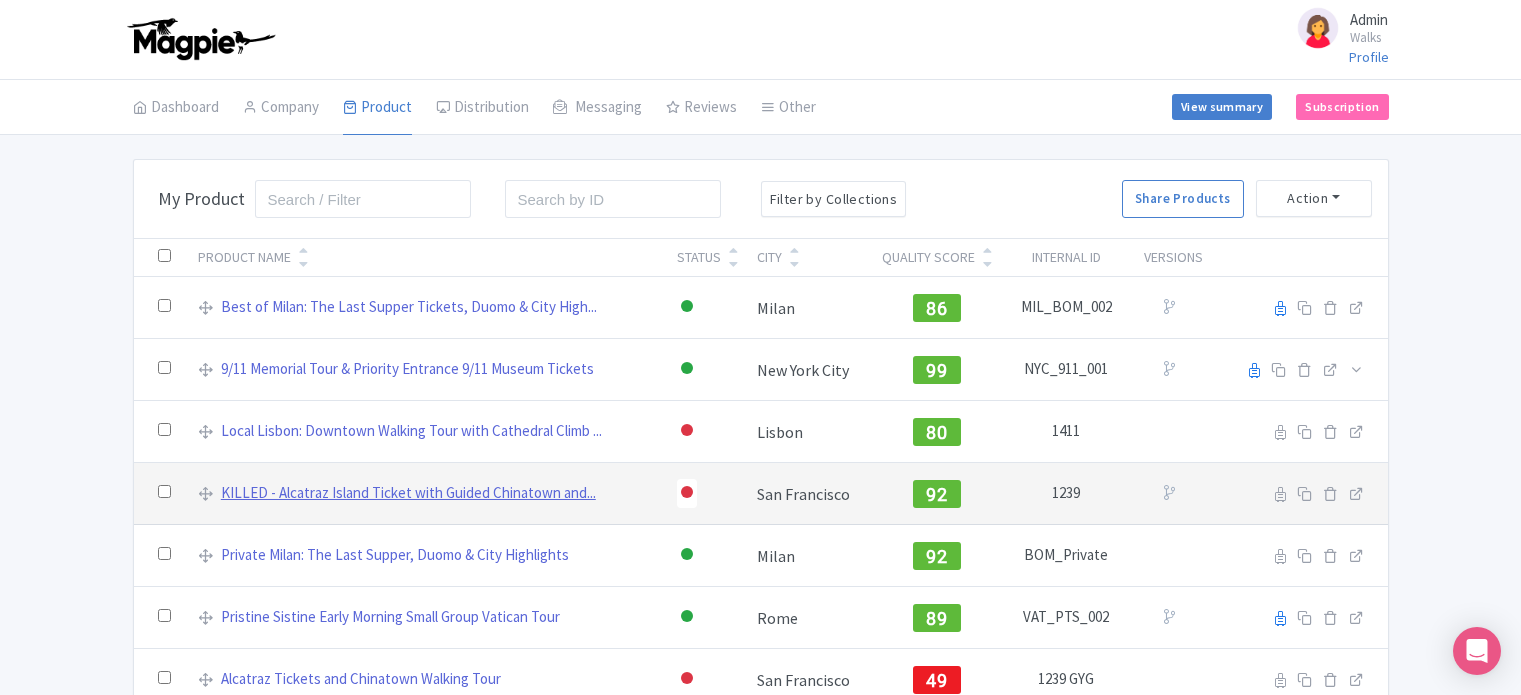scroll, scrollTop: 0, scrollLeft: 0, axis: both 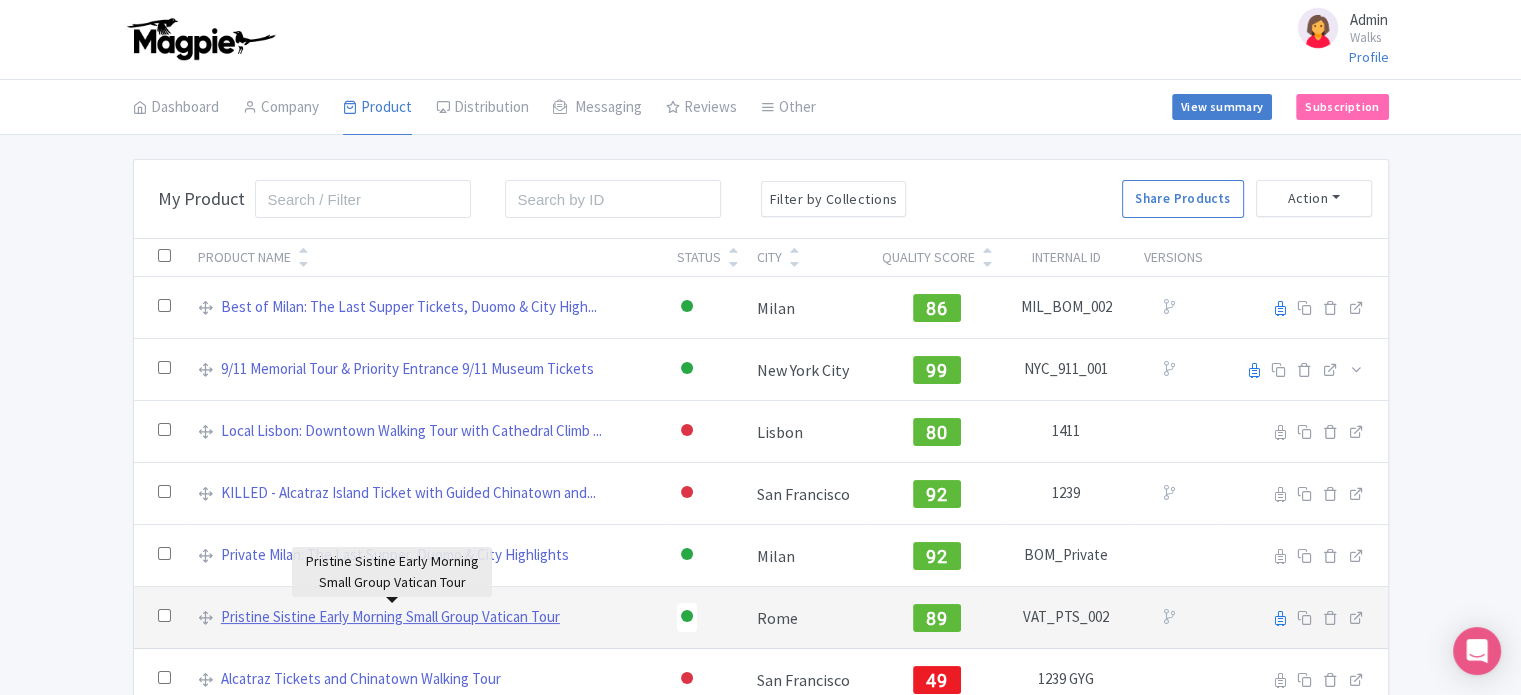 click on "Pristine Sistine Early Morning Small Group Vatican Tour" at bounding box center [390, 617] 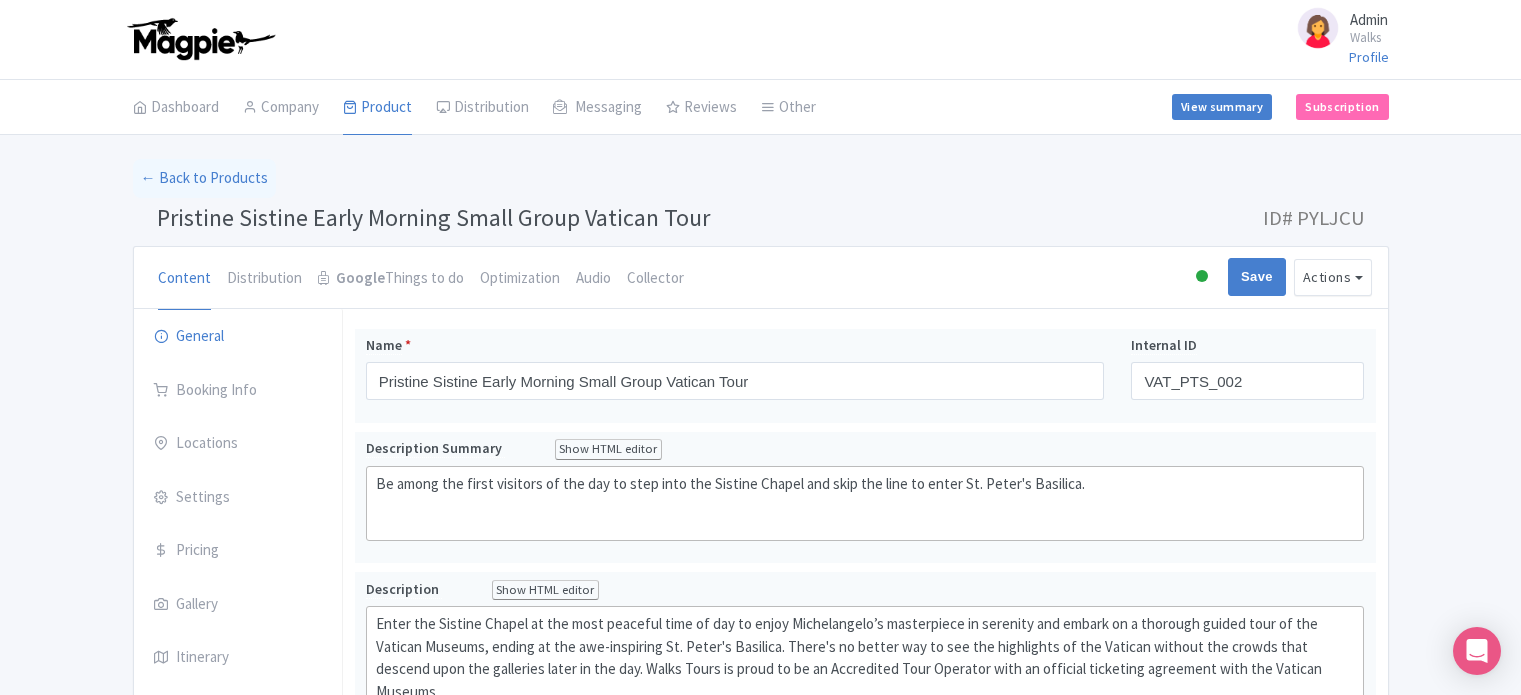 scroll, scrollTop: 0, scrollLeft: 0, axis: both 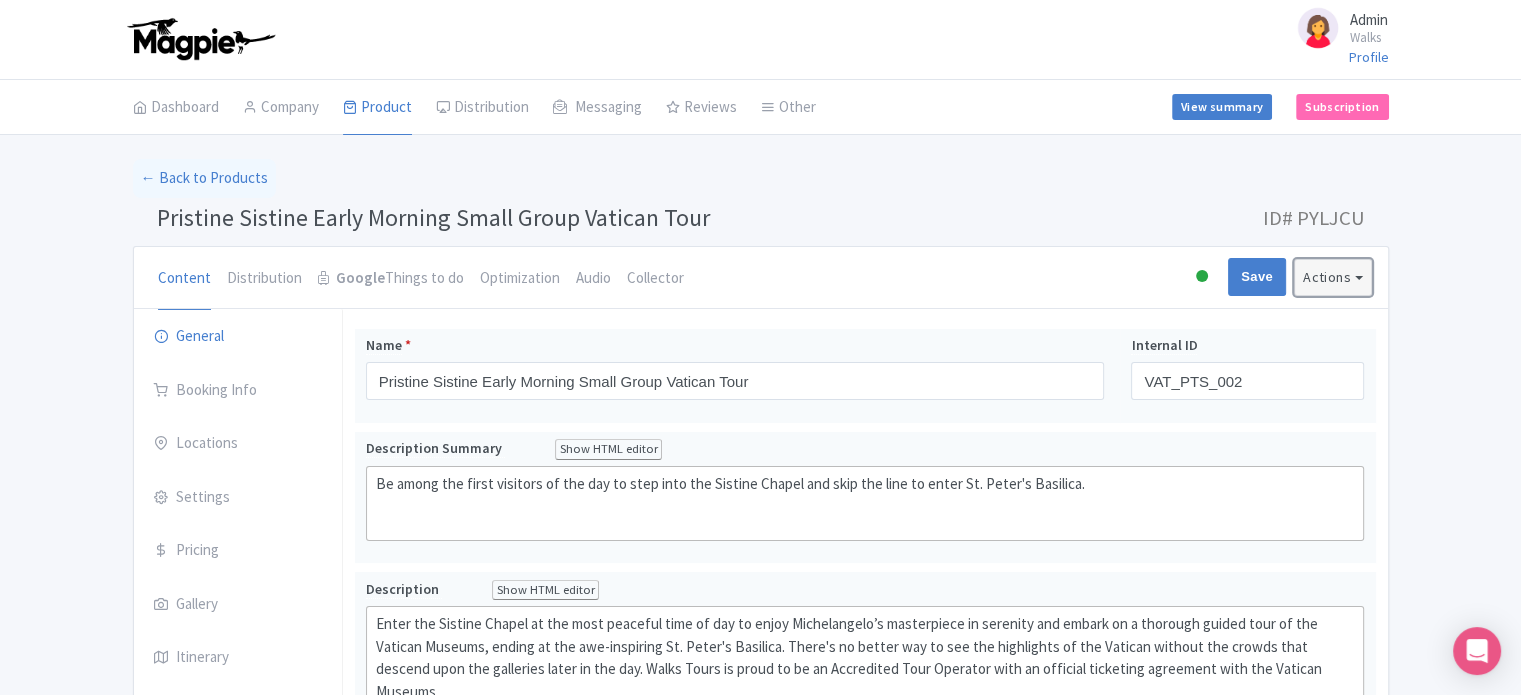 click on "Actions" at bounding box center (1333, 277) 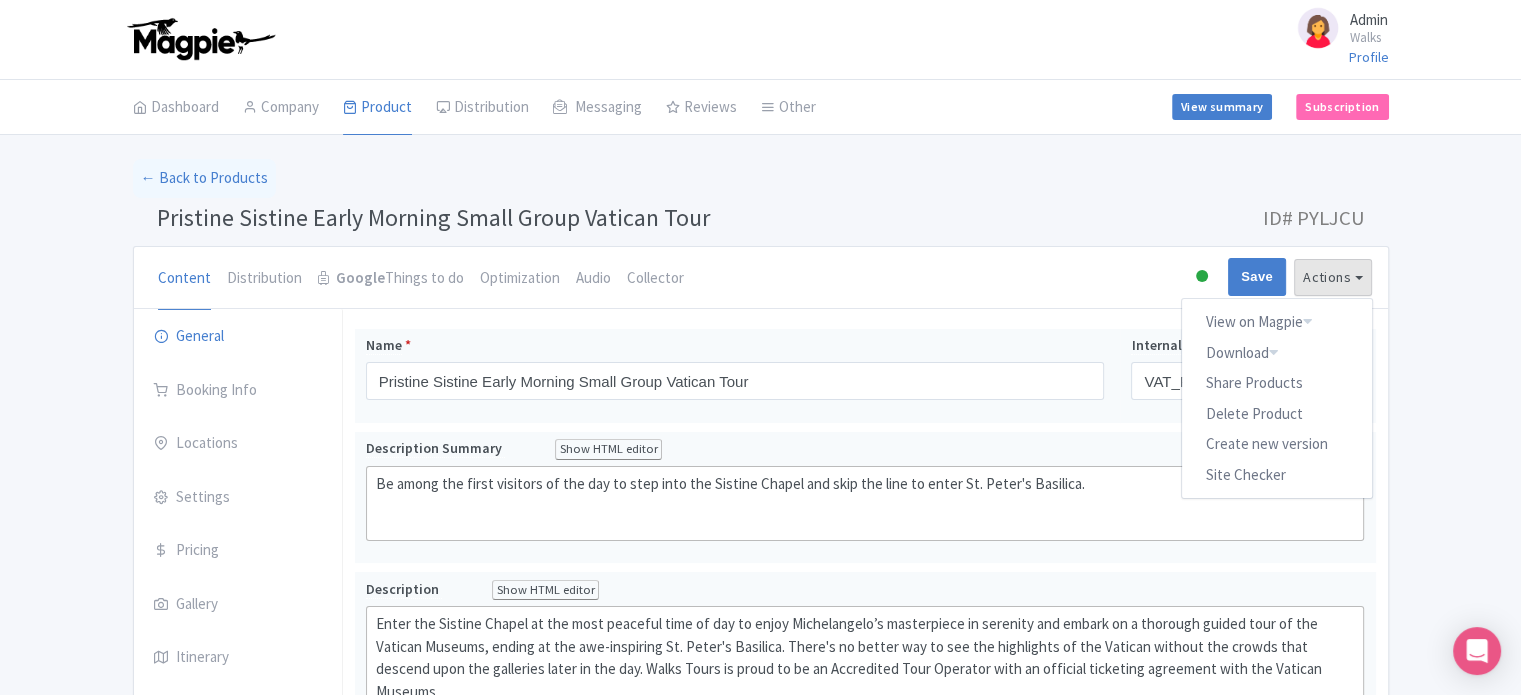 click on "← Back to Products
Pristine Sistine Early Morning Small Group Vatican Tour
ID# PYLJCU
Content
Distribution
Google  Things to do
Optimization
Audio
Collector
Active
Inactive
Building
Archived
Save
Actions
View on Magpie
Customer View
Industry Partner View
Download
Excel
Word
All Images ZIP
Share Products
Delete Product
Create new version
Site Checker
Confirm Copy Operation
Yes, Copy
Cancel
You are currently editing a version of this product: OTA Version
General
Booking Info
Locations
Settings
Pricing
Gallery
Itinerary
FAQs
Pristine Sistine Early Morning Small Group Vatican Tour
Name   *" at bounding box center [760, 1127] 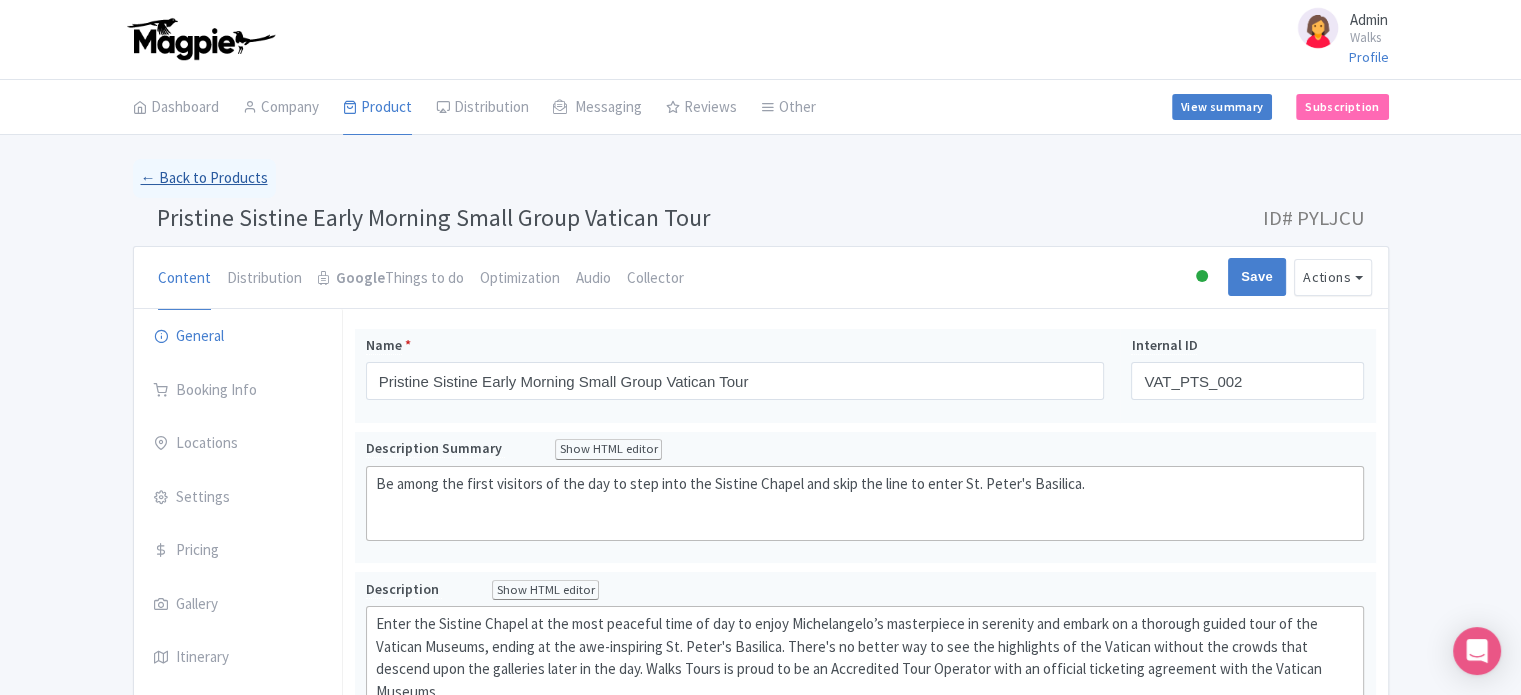click on "← Back to Products" at bounding box center [204, 178] 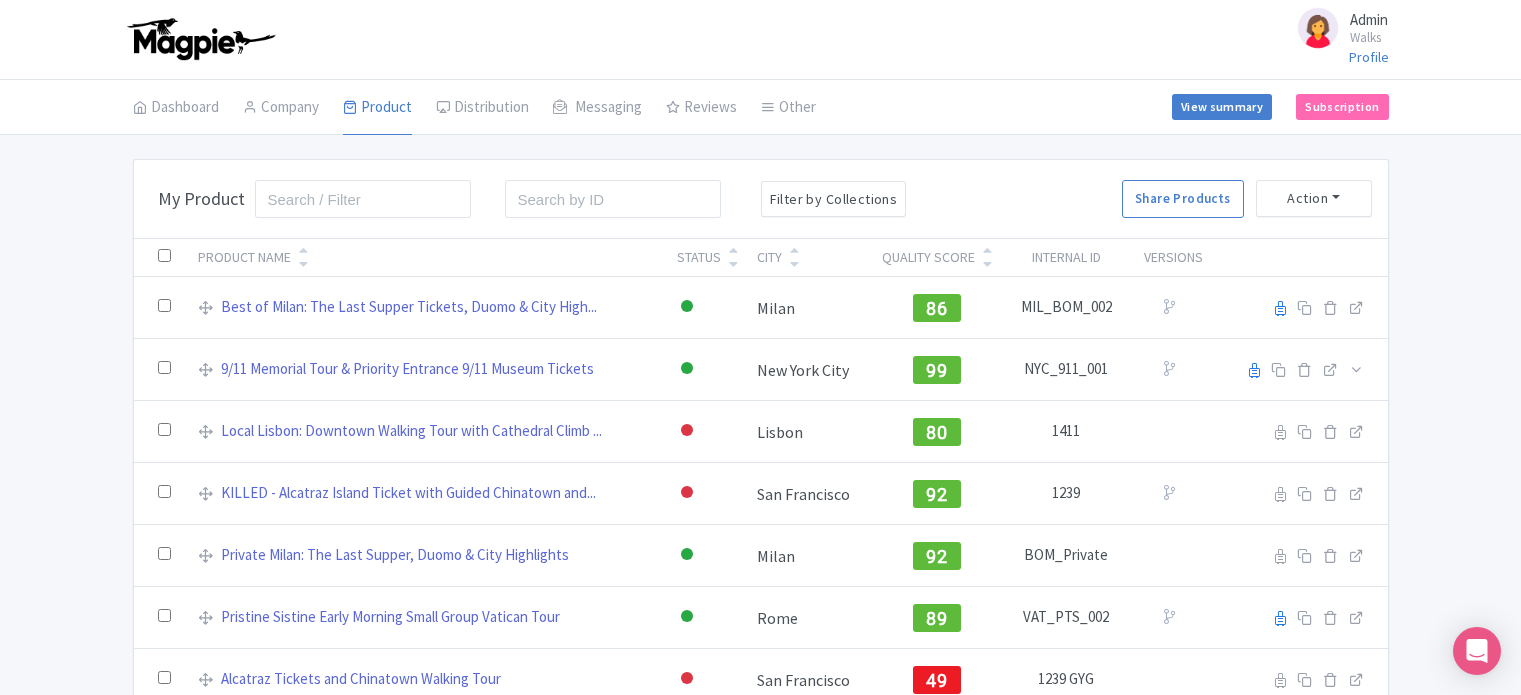scroll, scrollTop: 0, scrollLeft: 0, axis: both 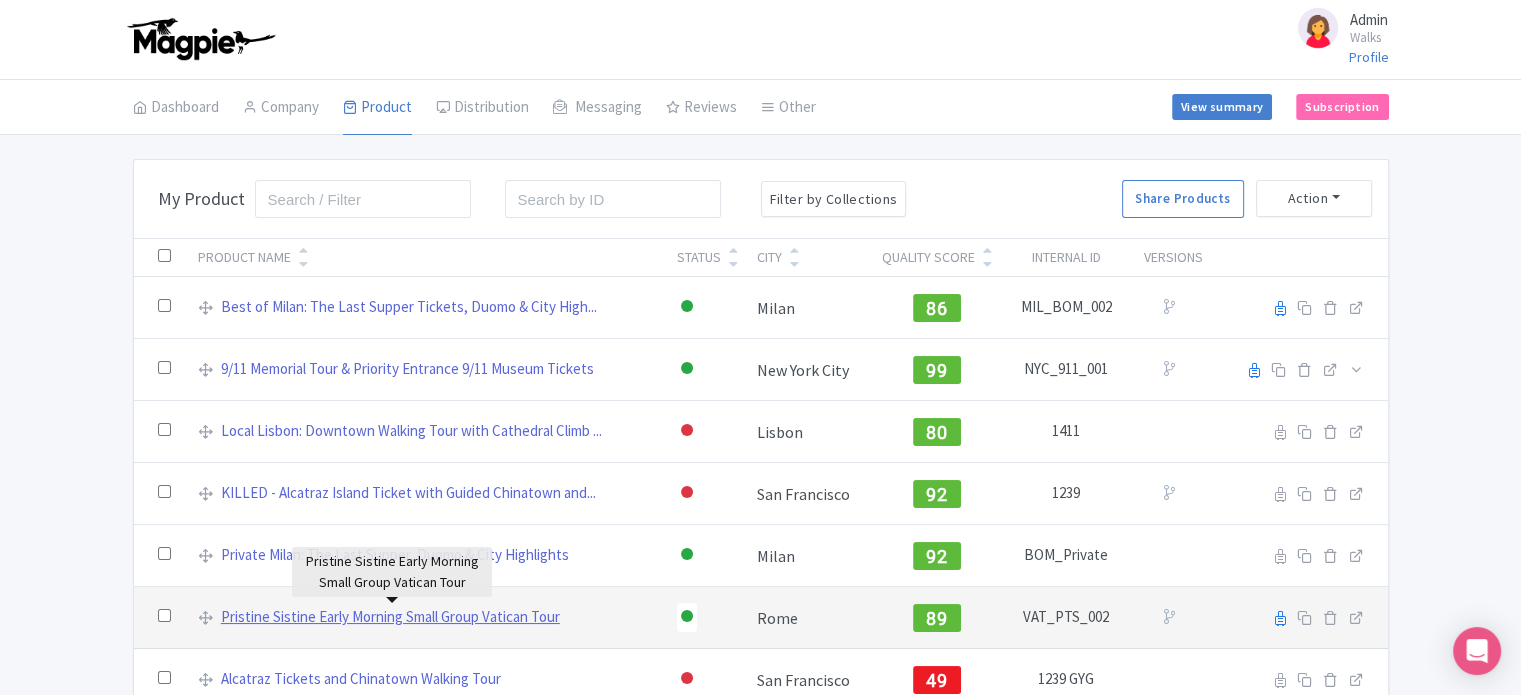 click on "Pristine Sistine Early Morning Small Group Vatican Tour" at bounding box center (390, 617) 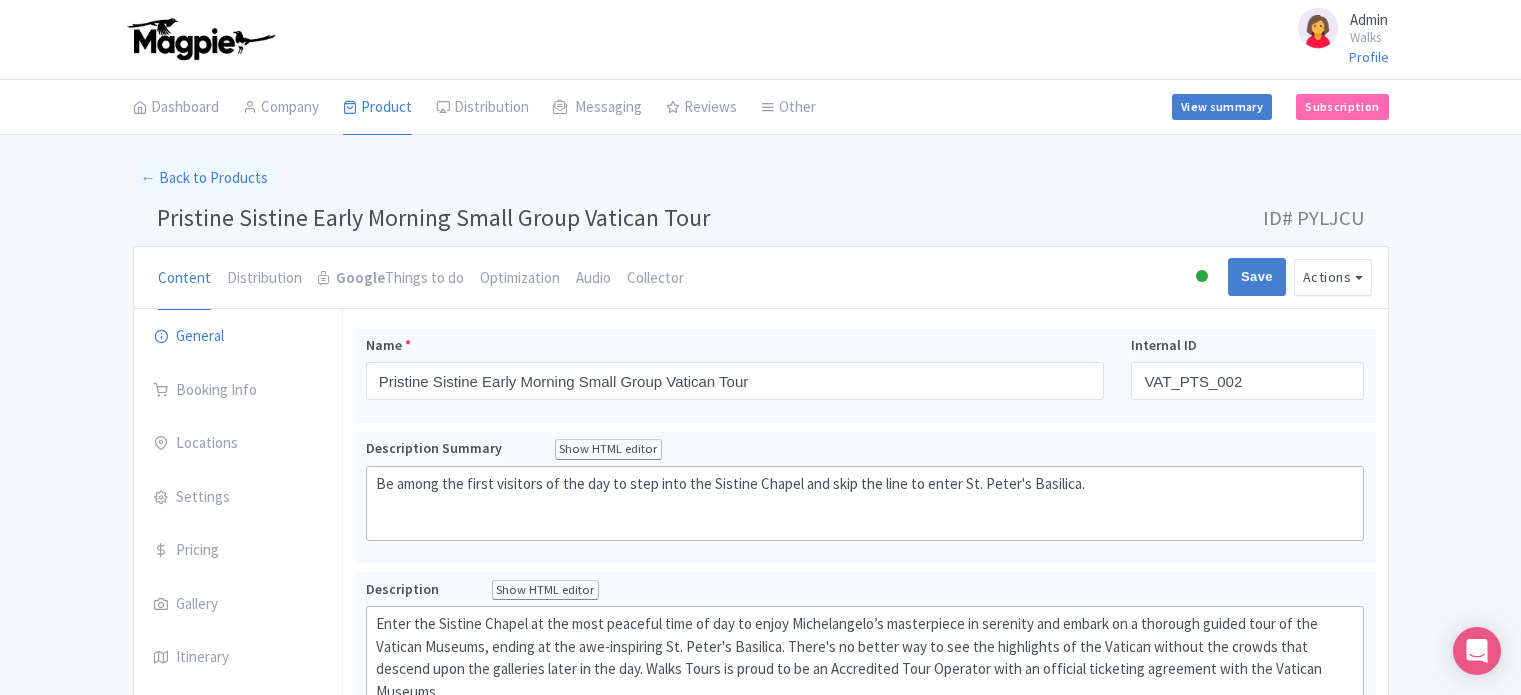 scroll, scrollTop: 0, scrollLeft: 0, axis: both 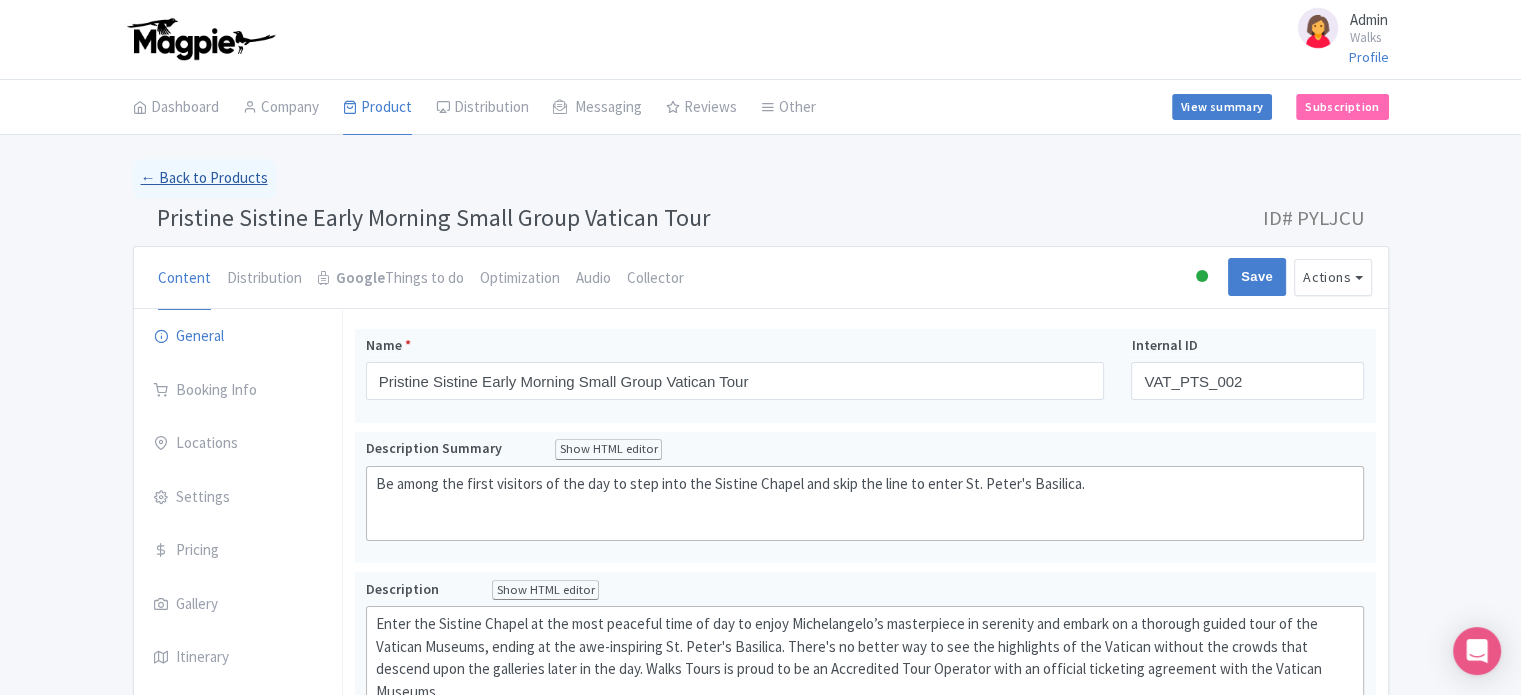 click on "← Back to Products" at bounding box center (204, 178) 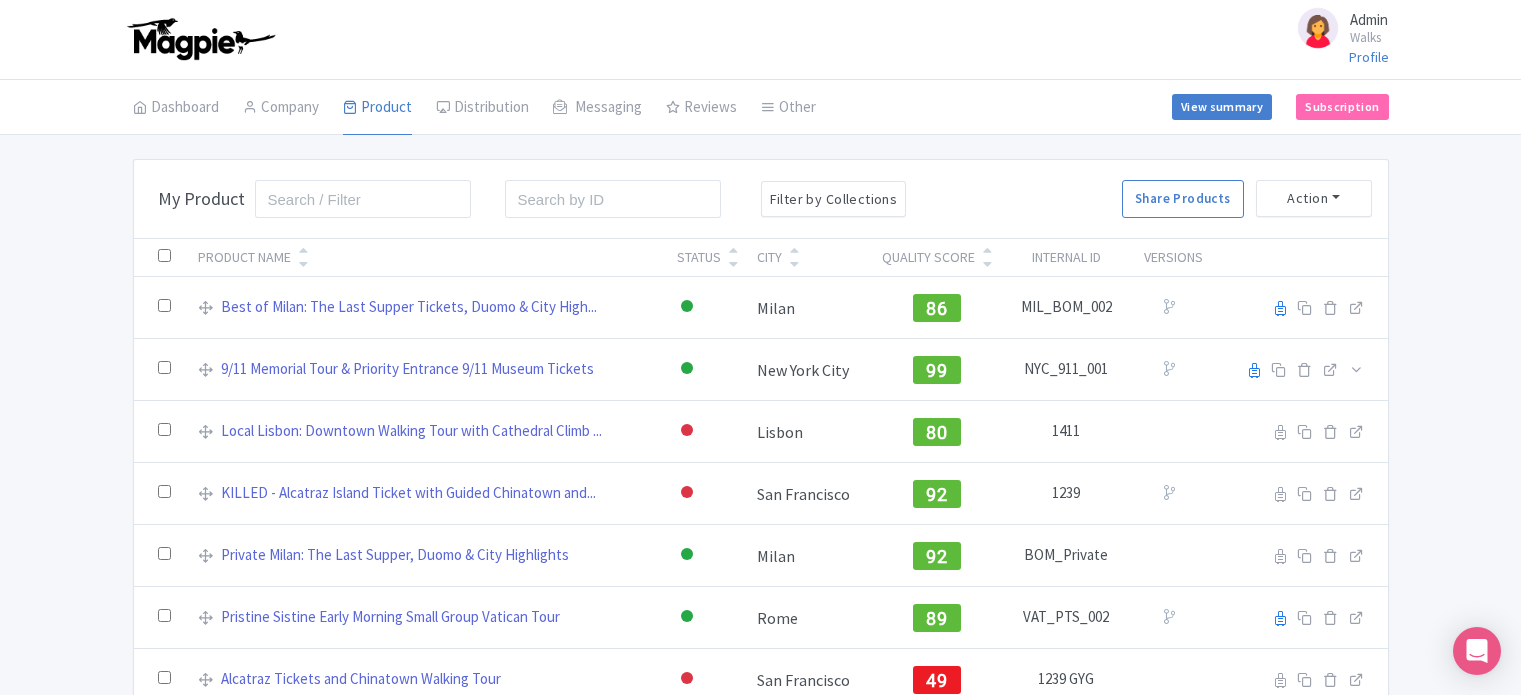scroll, scrollTop: 0, scrollLeft: 0, axis: both 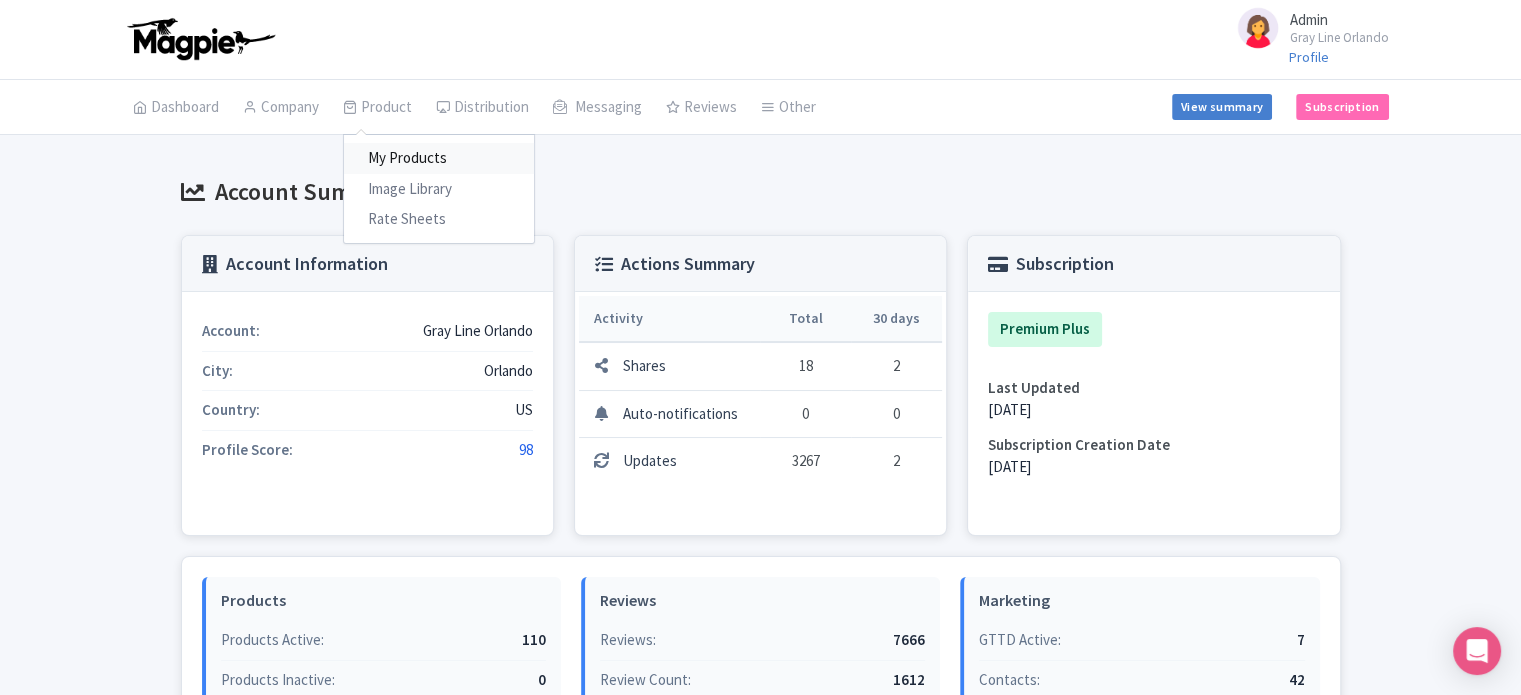click on "My Products" at bounding box center (439, 158) 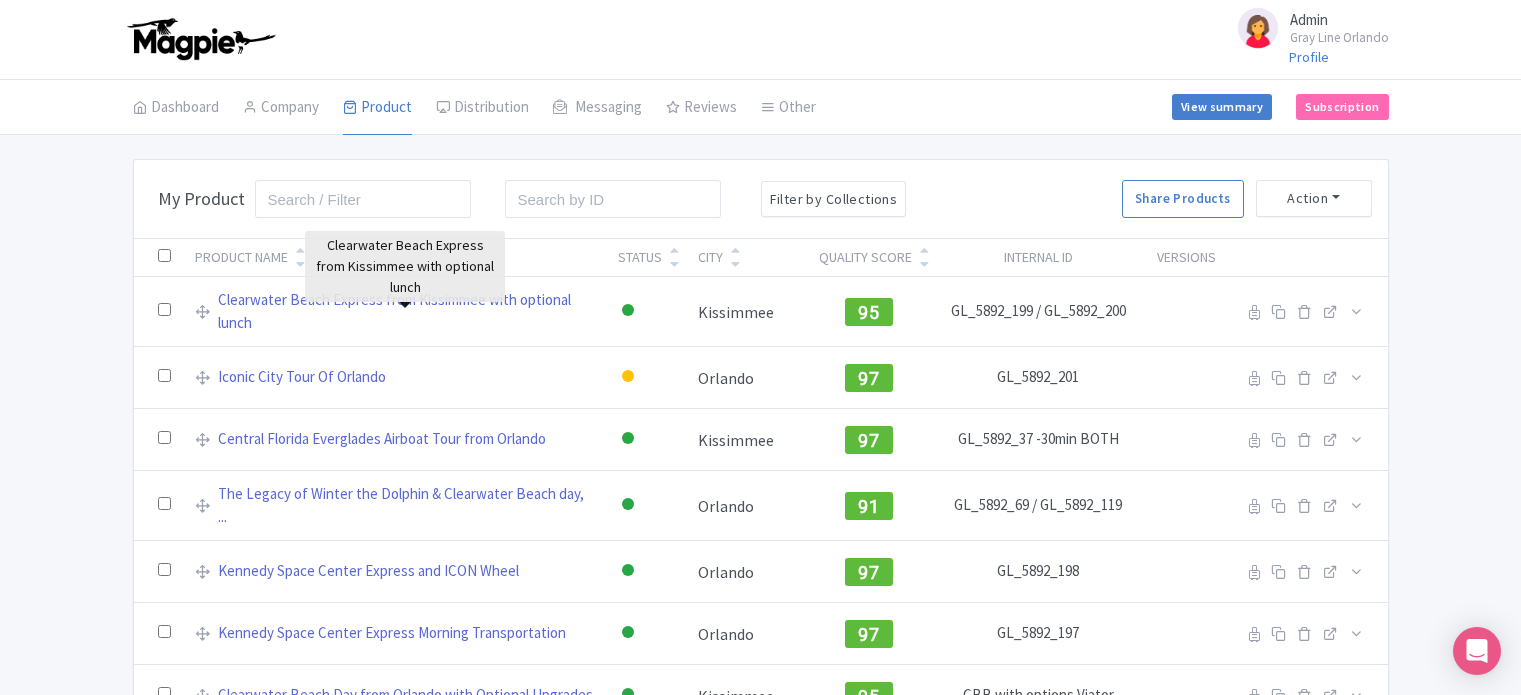 scroll, scrollTop: 0, scrollLeft: 0, axis: both 